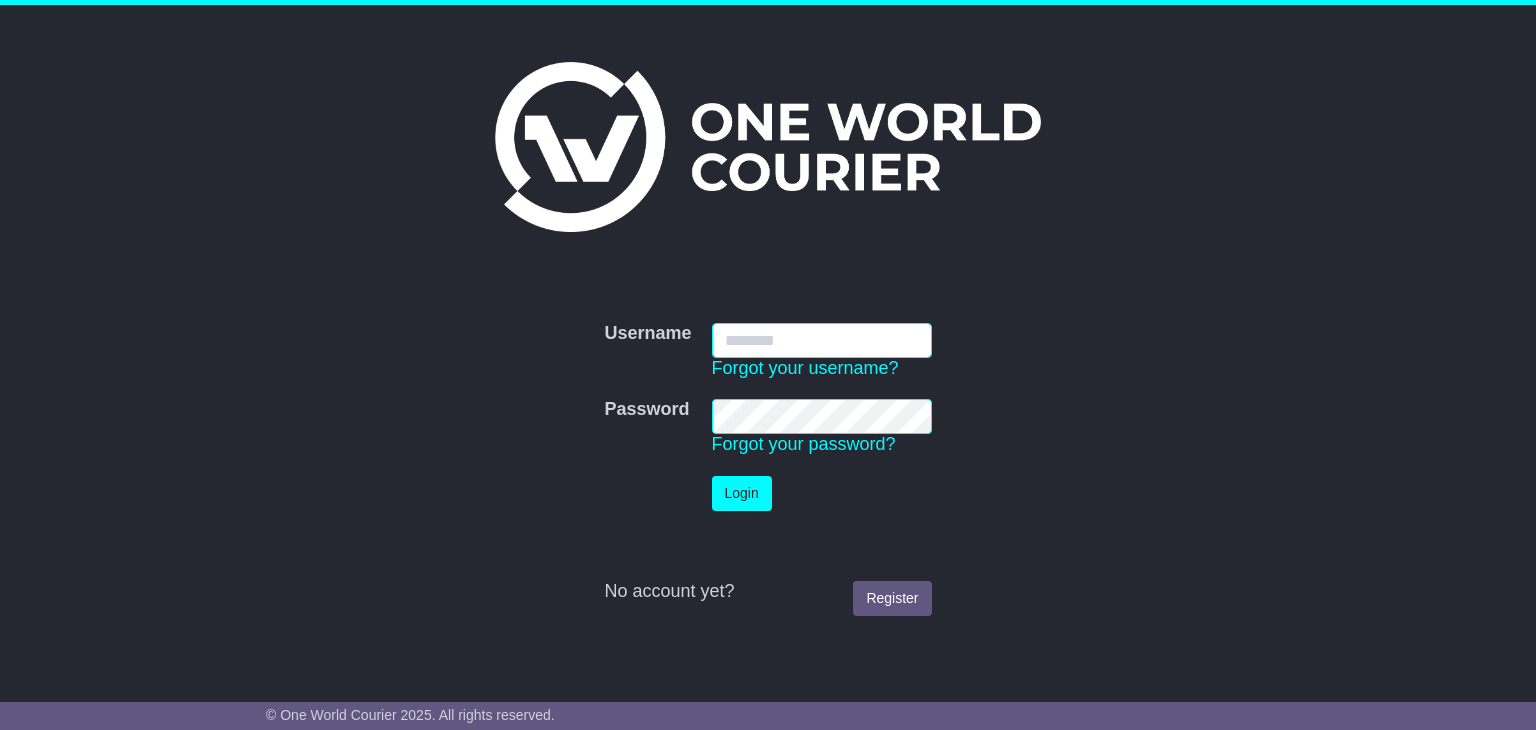 scroll, scrollTop: 0, scrollLeft: 0, axis: both 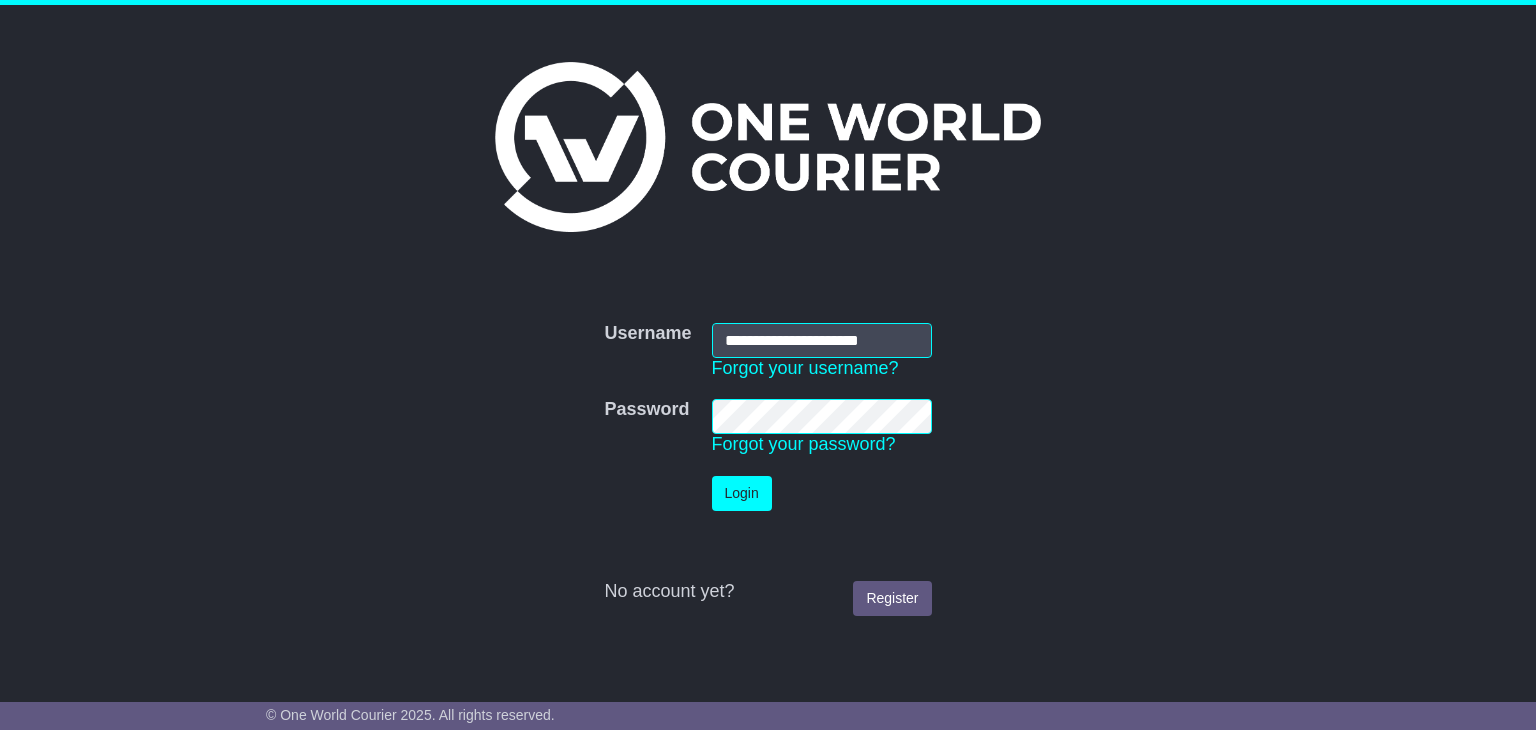 click on "**********" at bounding box center (768, 469) 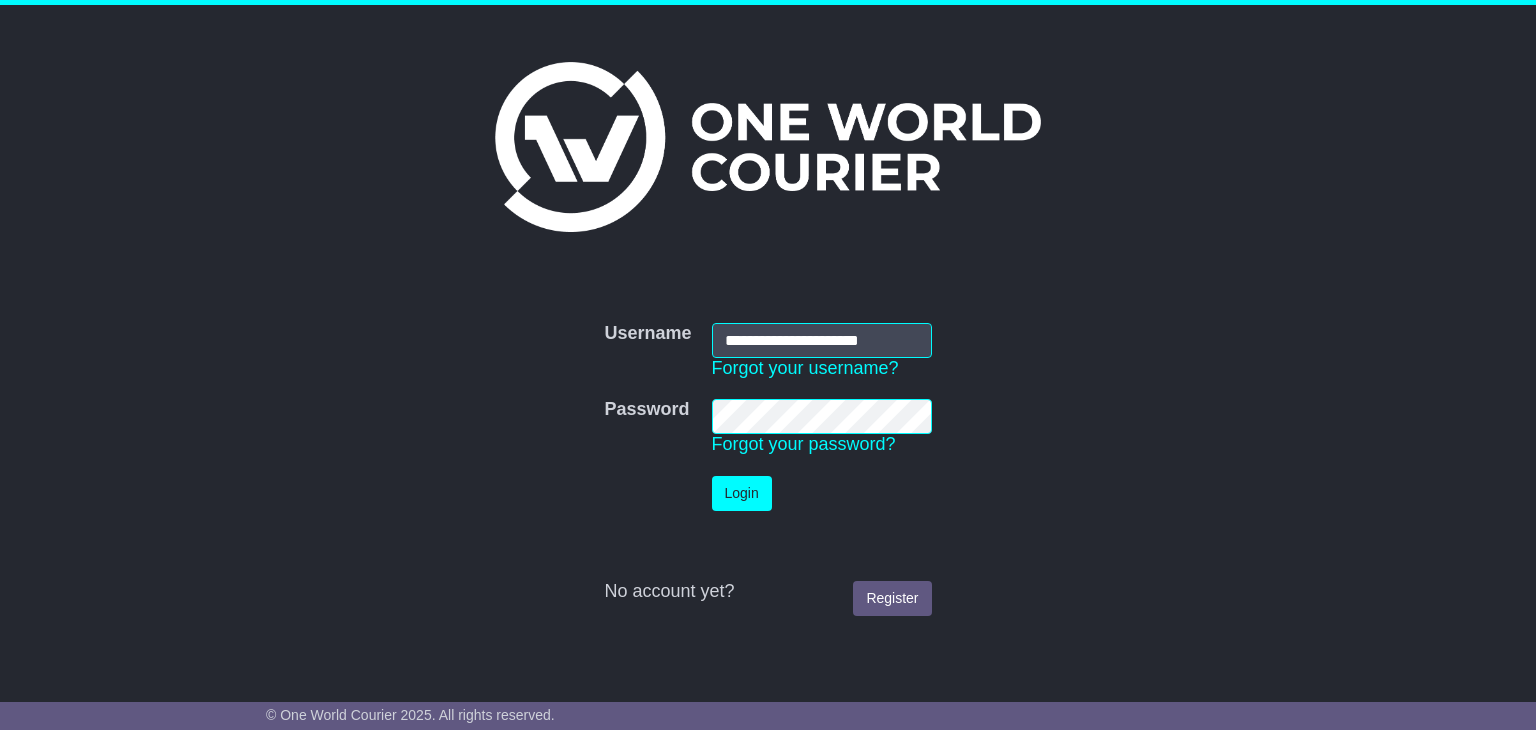click on "Password
Password
Forgot your password?" at bounding box center [767, 427] 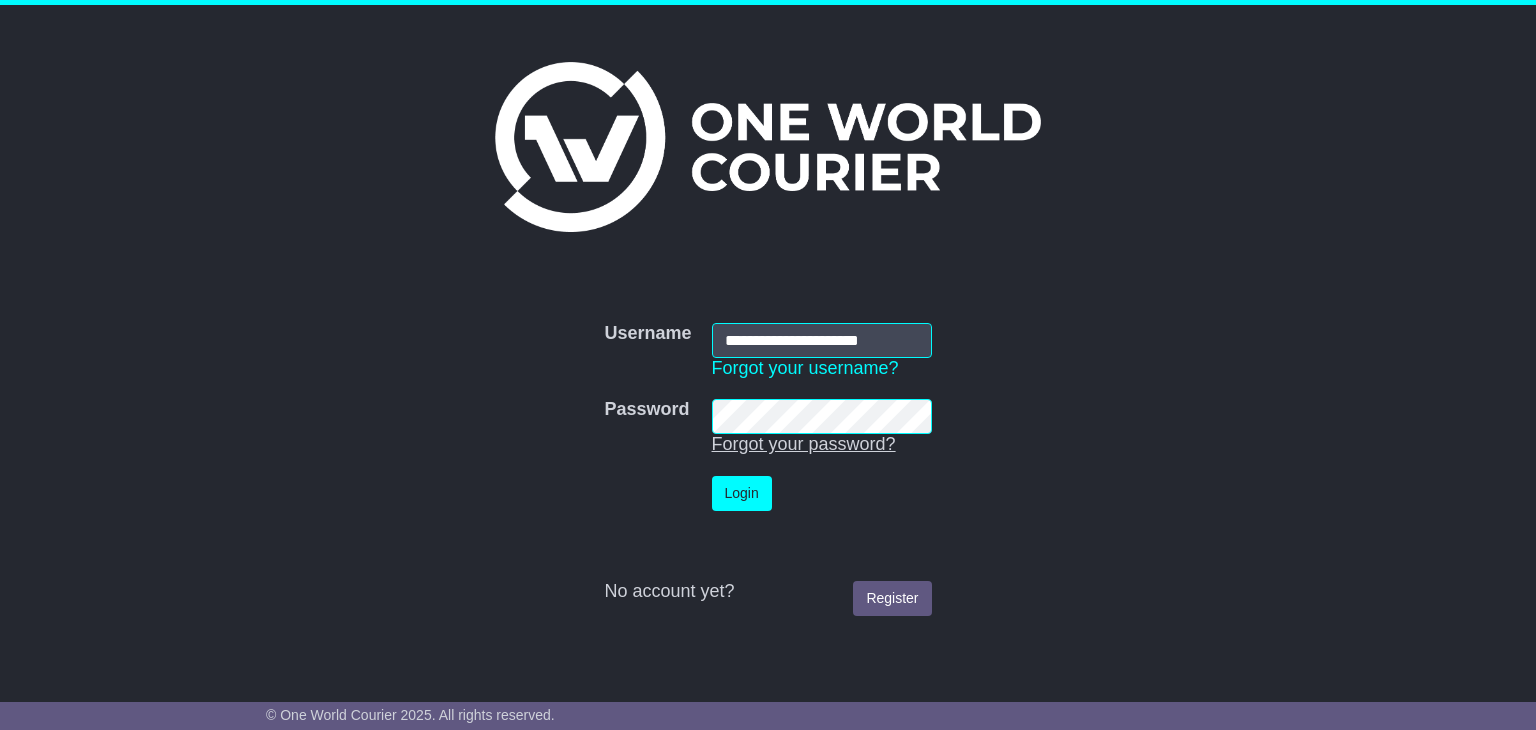 click on "Forgot your password?" at bounding box center [804, 444] 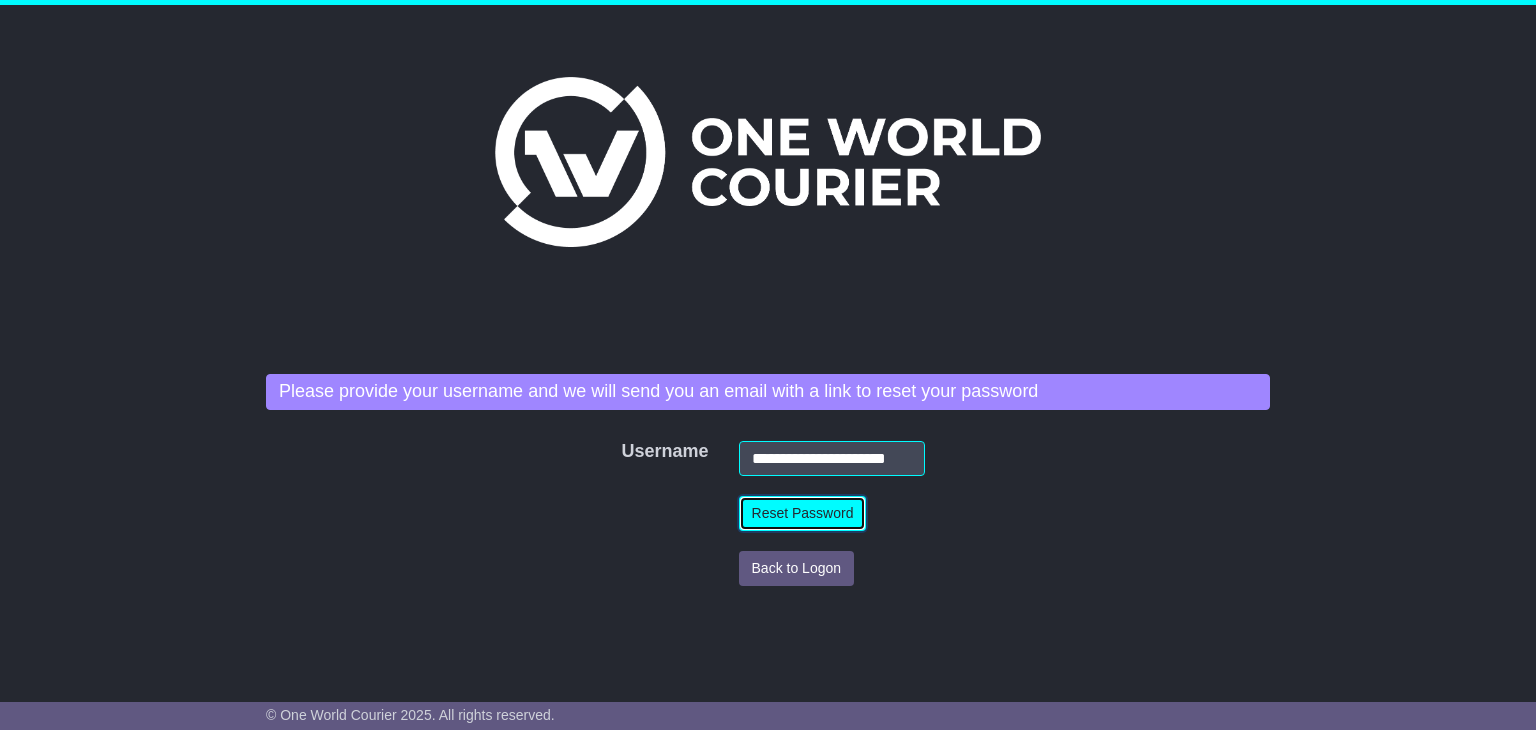 click on "Reset Password" at bounding box center (803, 513) 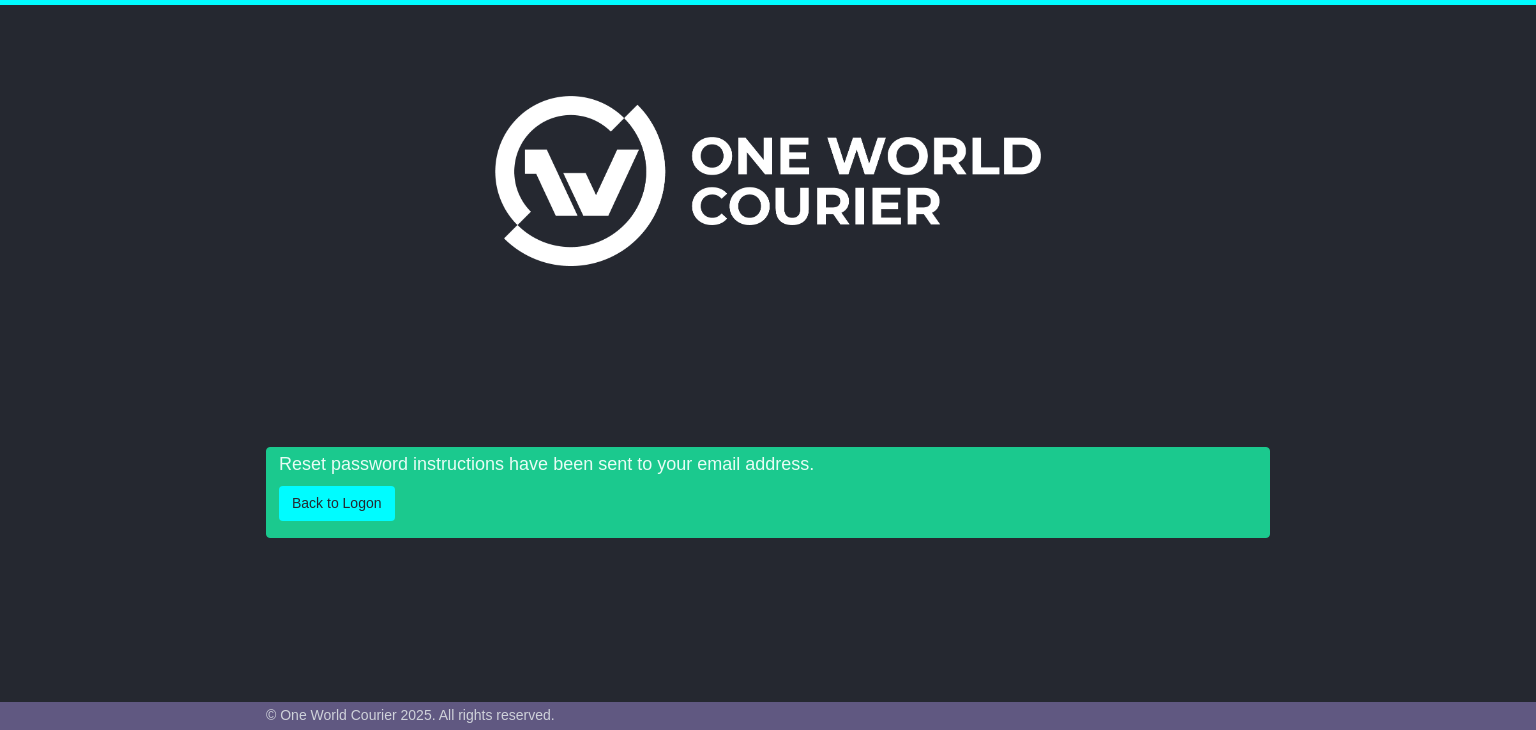 click on "Reset password instructions have been sent to your email address.
Back to Logon" at bounding box center [768, 492] 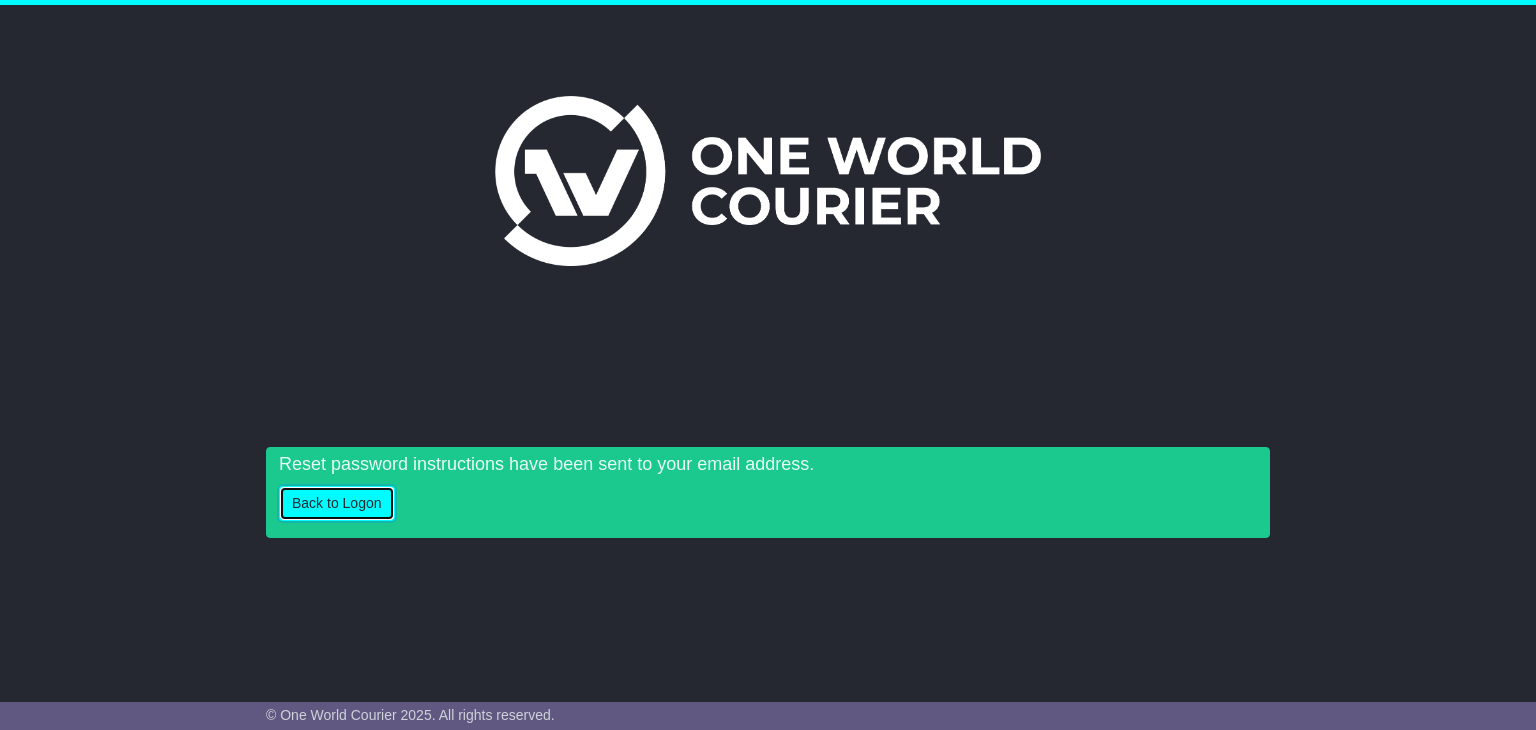 click on "Back to Logon" at bounding box center [337, 503] 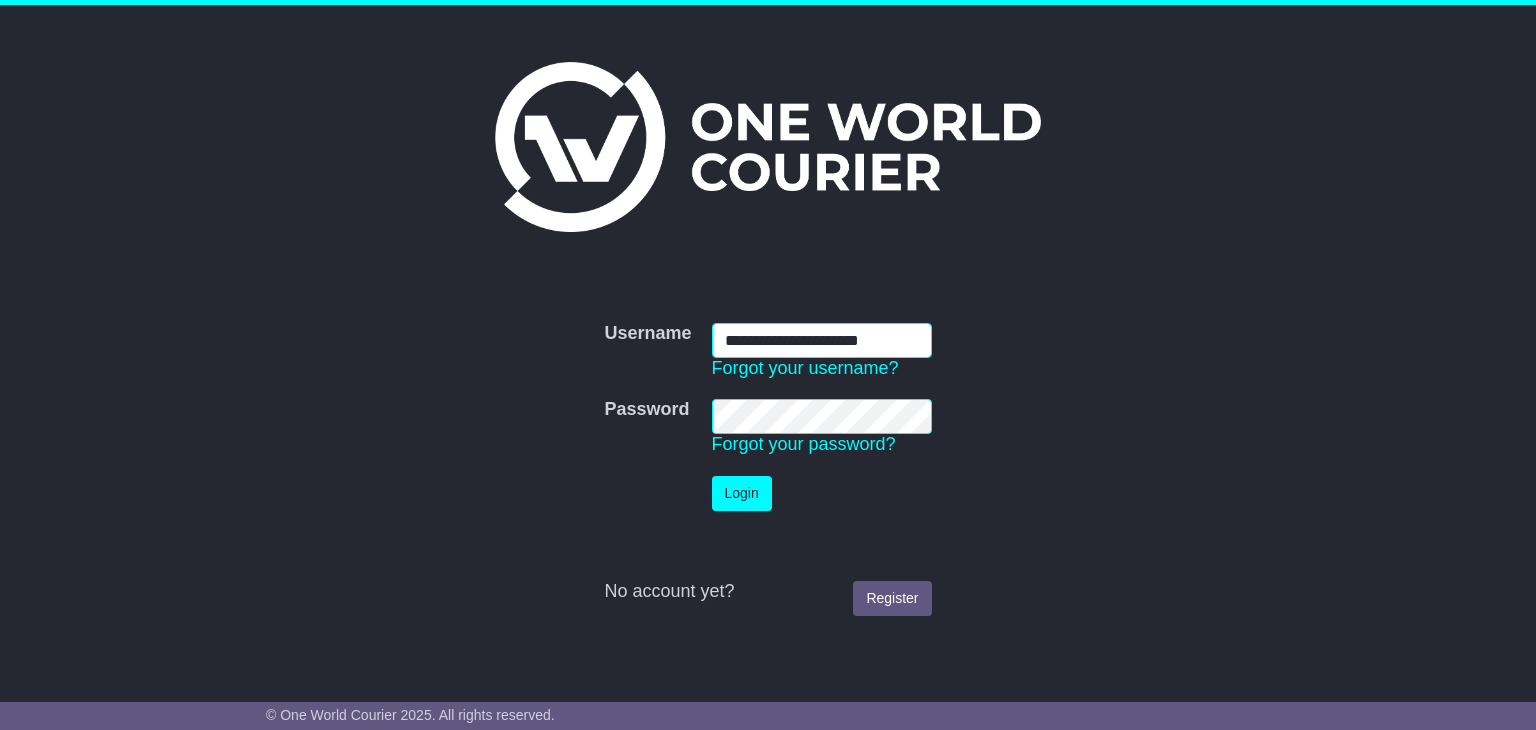 click on "**********" at bounding box center (822, 340) 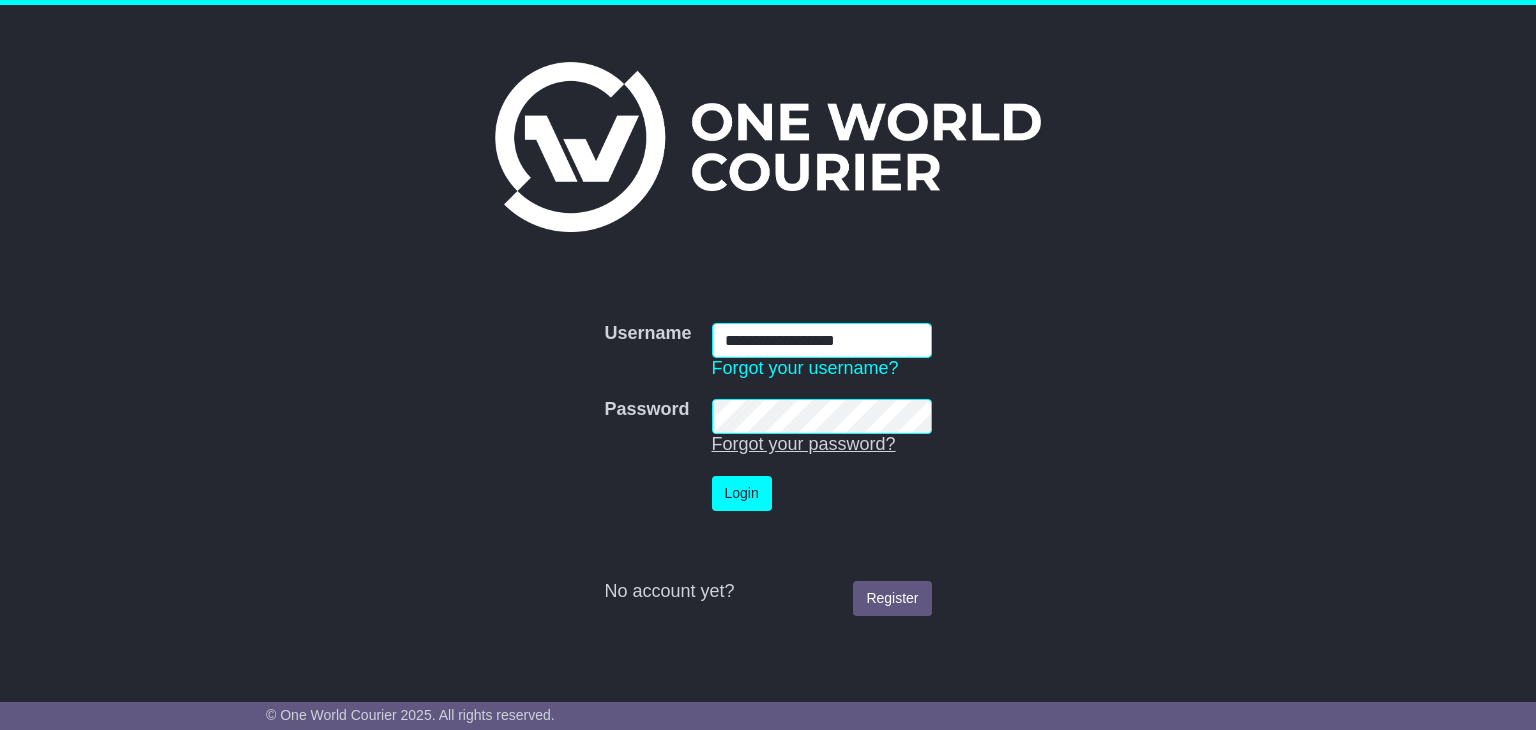 type on "**********" 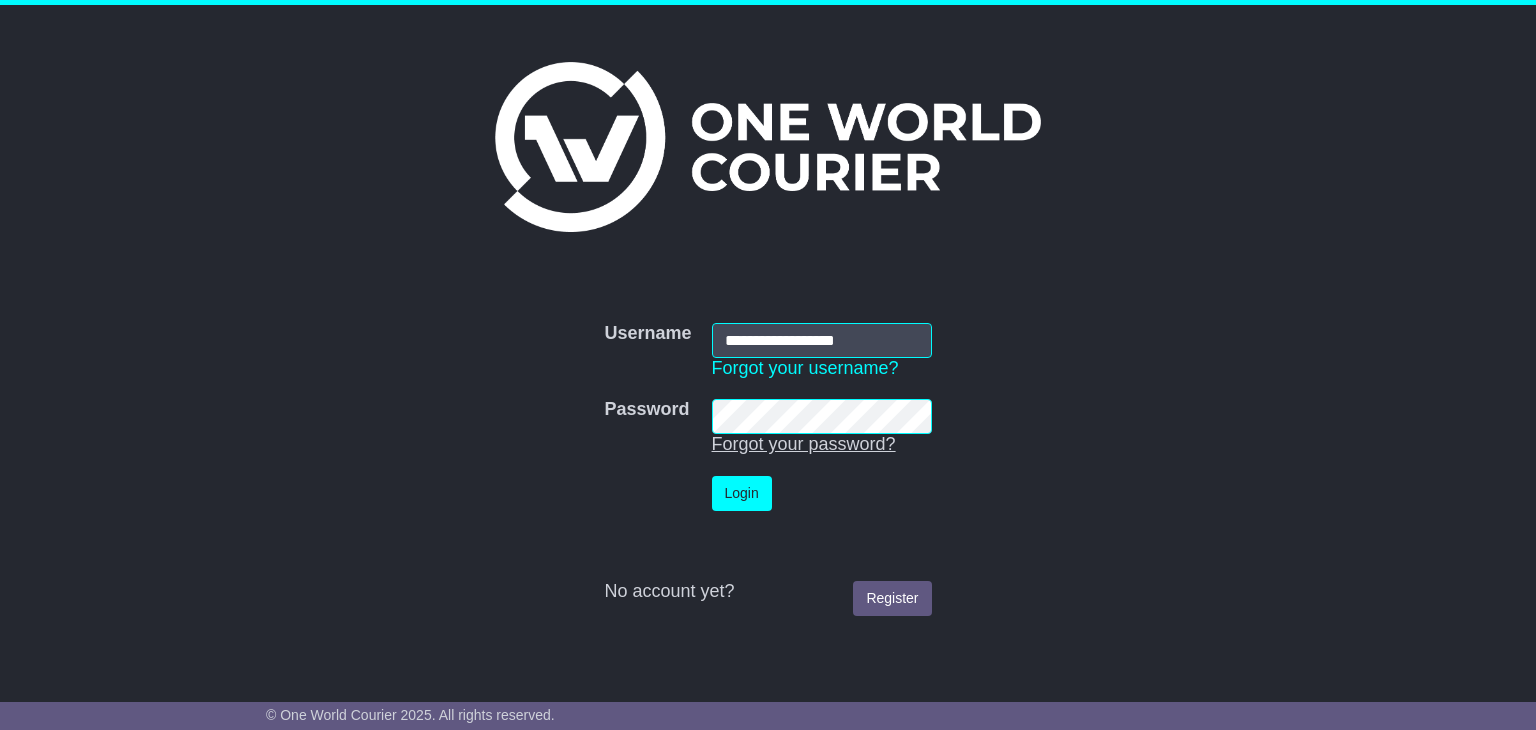 click on "Forgot your password?" at bounding box center [804, 444] 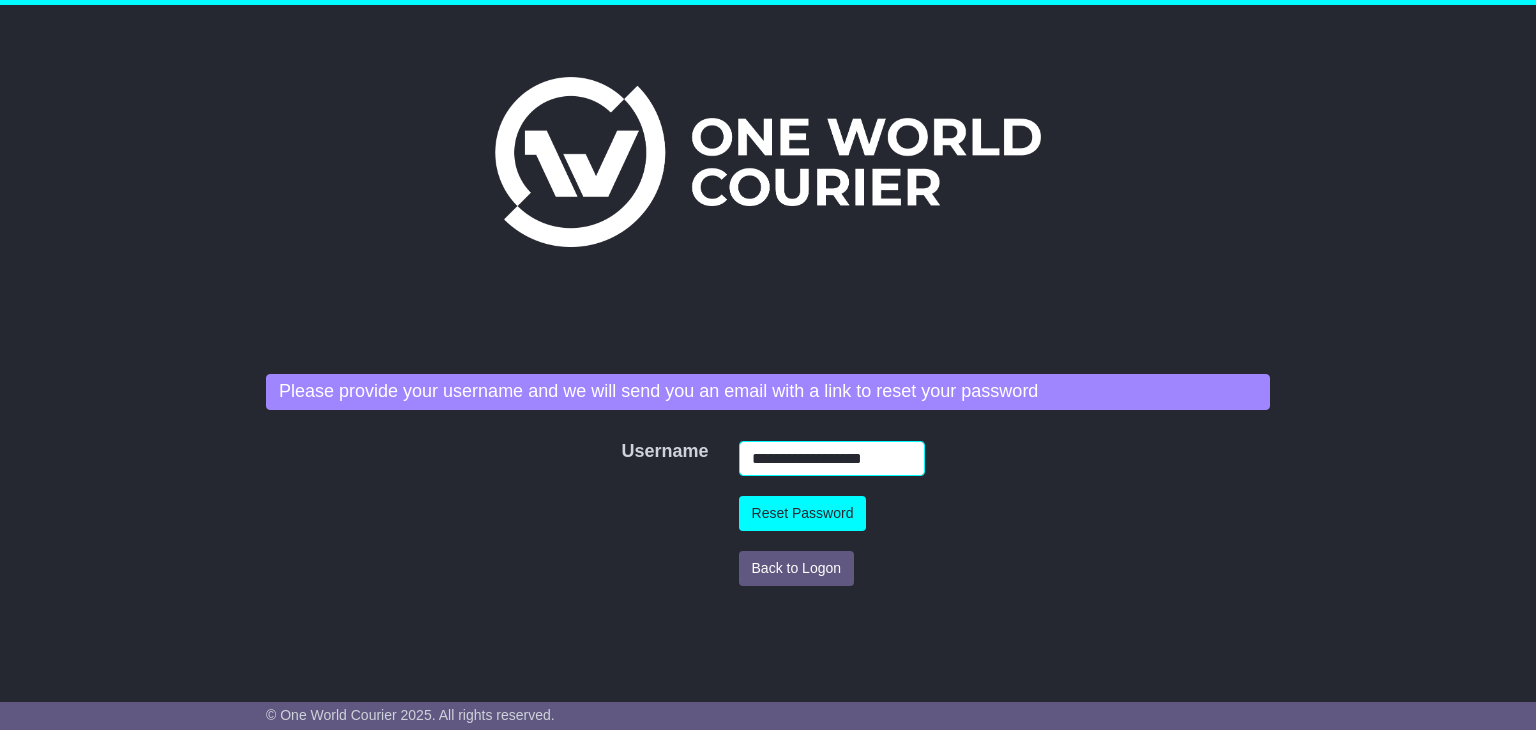 drag, startPoint x: 902, startPoint y: 457, endPoint x: 496, endPoint y: 433, distance: 406.70874 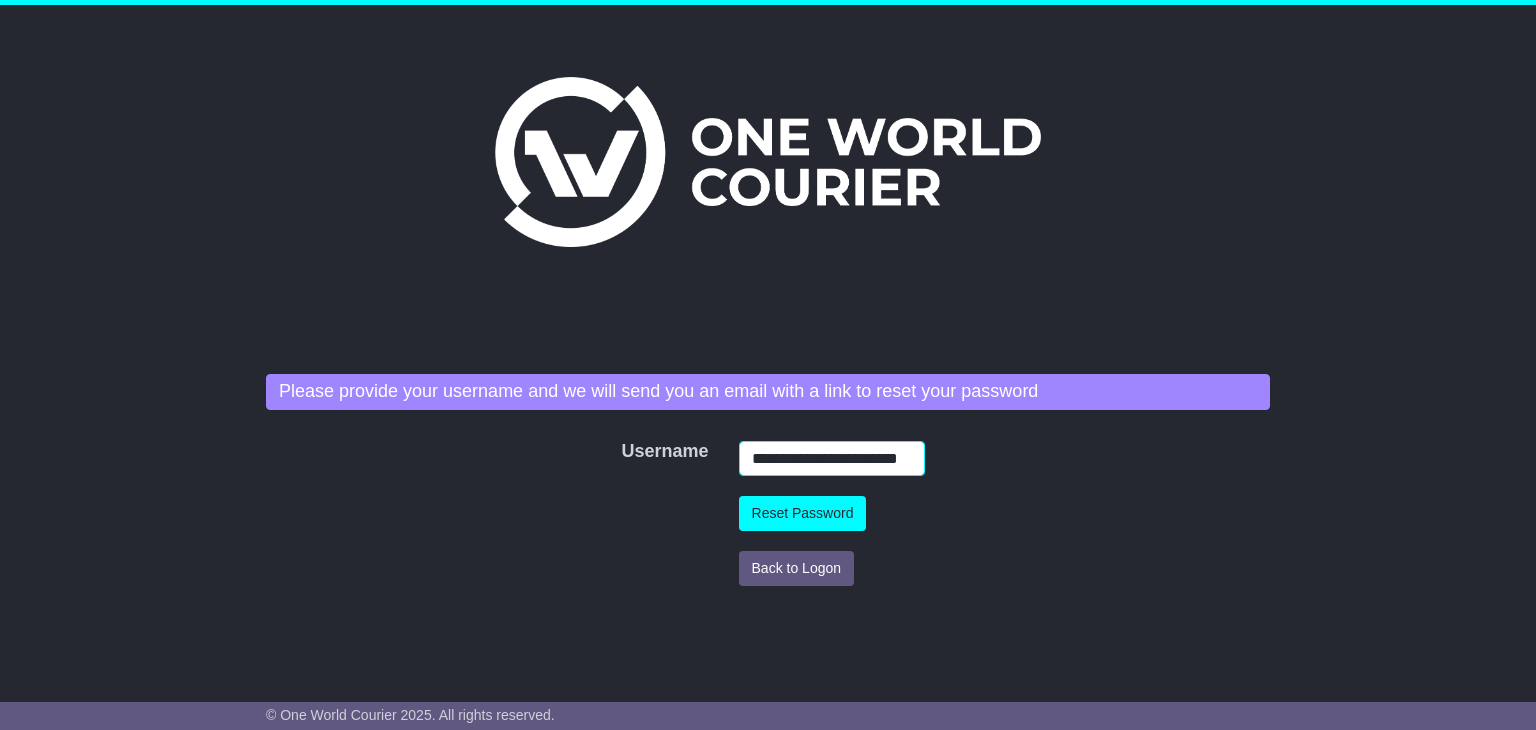 scroll, scrollTop: 0, scrollLeft: 19, axis: horizontal 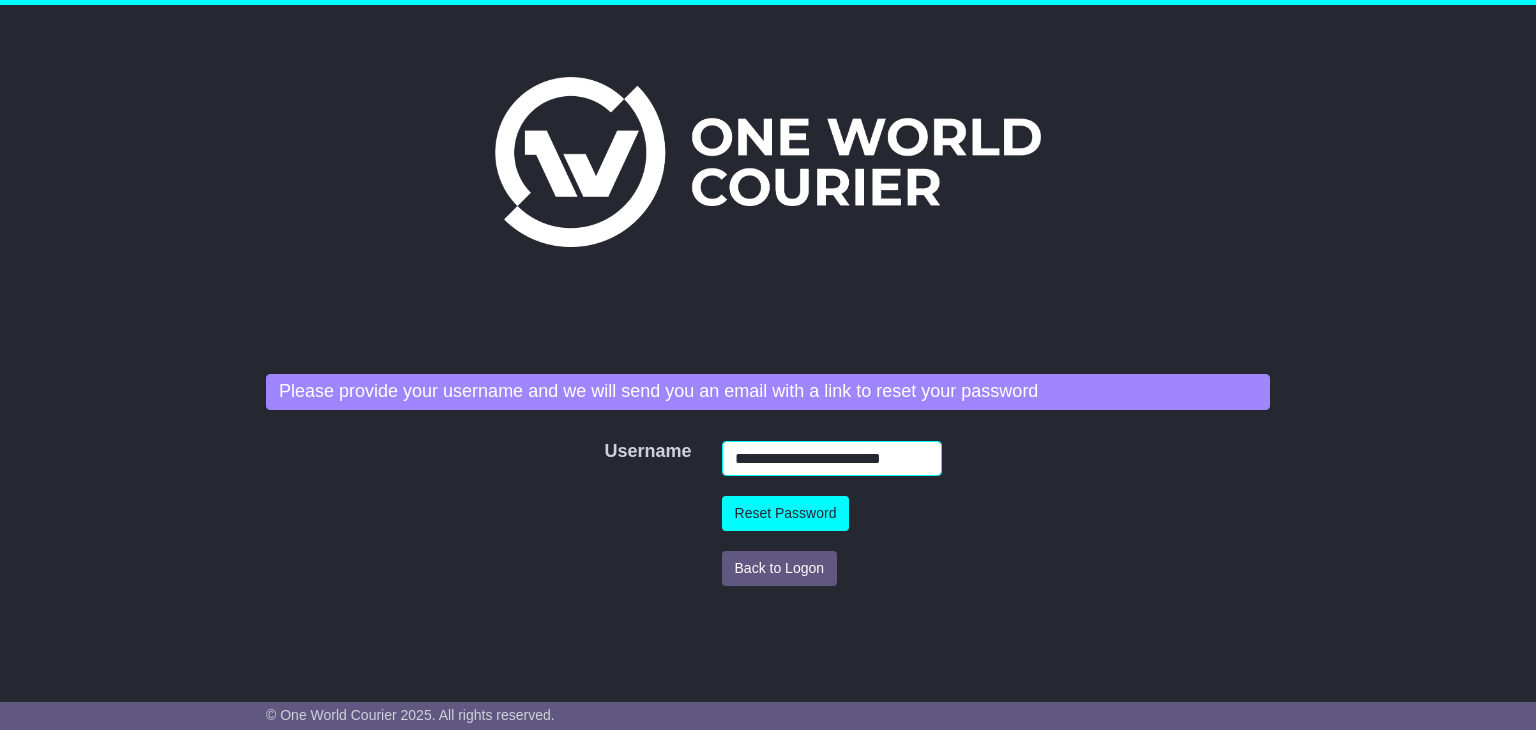 type on "**********" 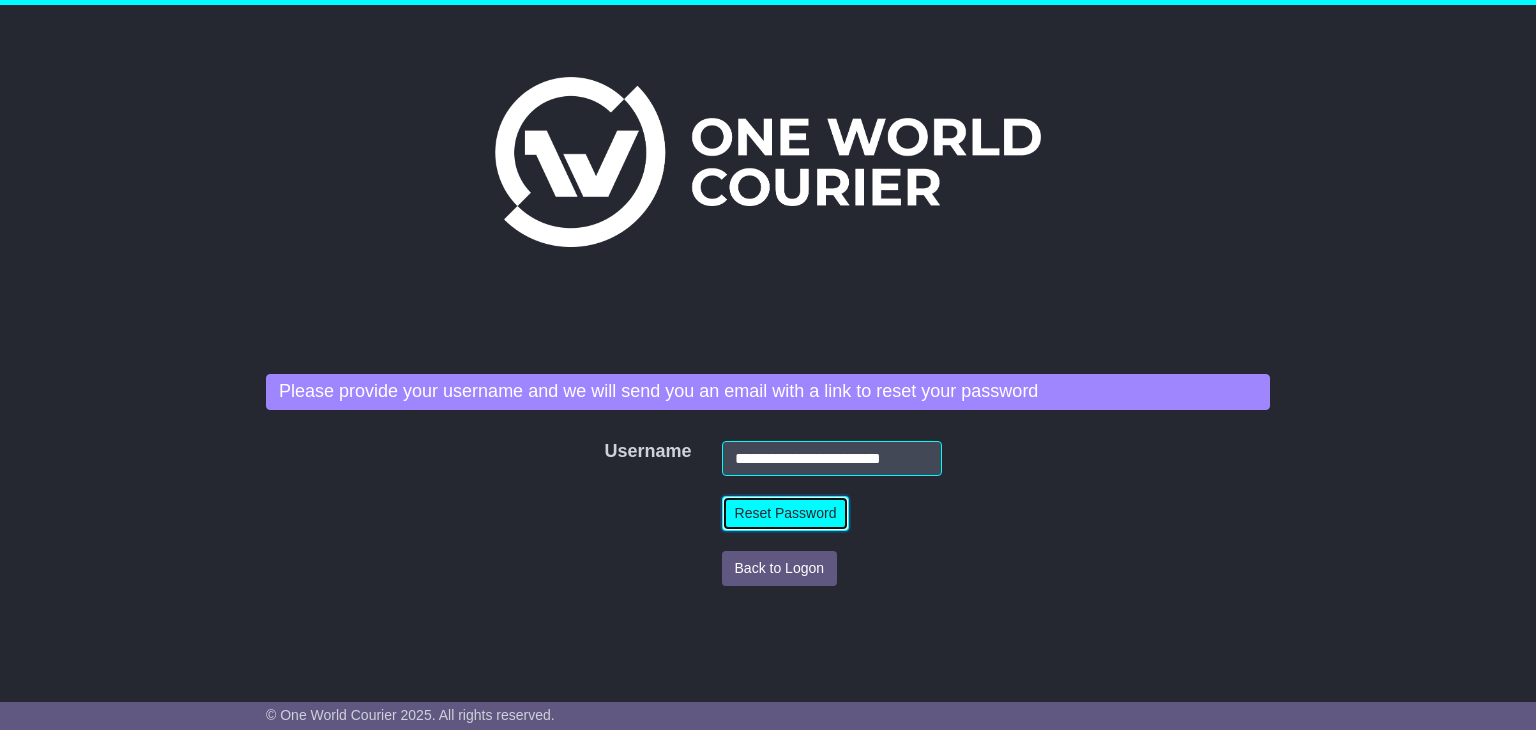 scroll, scrollTop: 0, scrollLeft: 0, axis: both 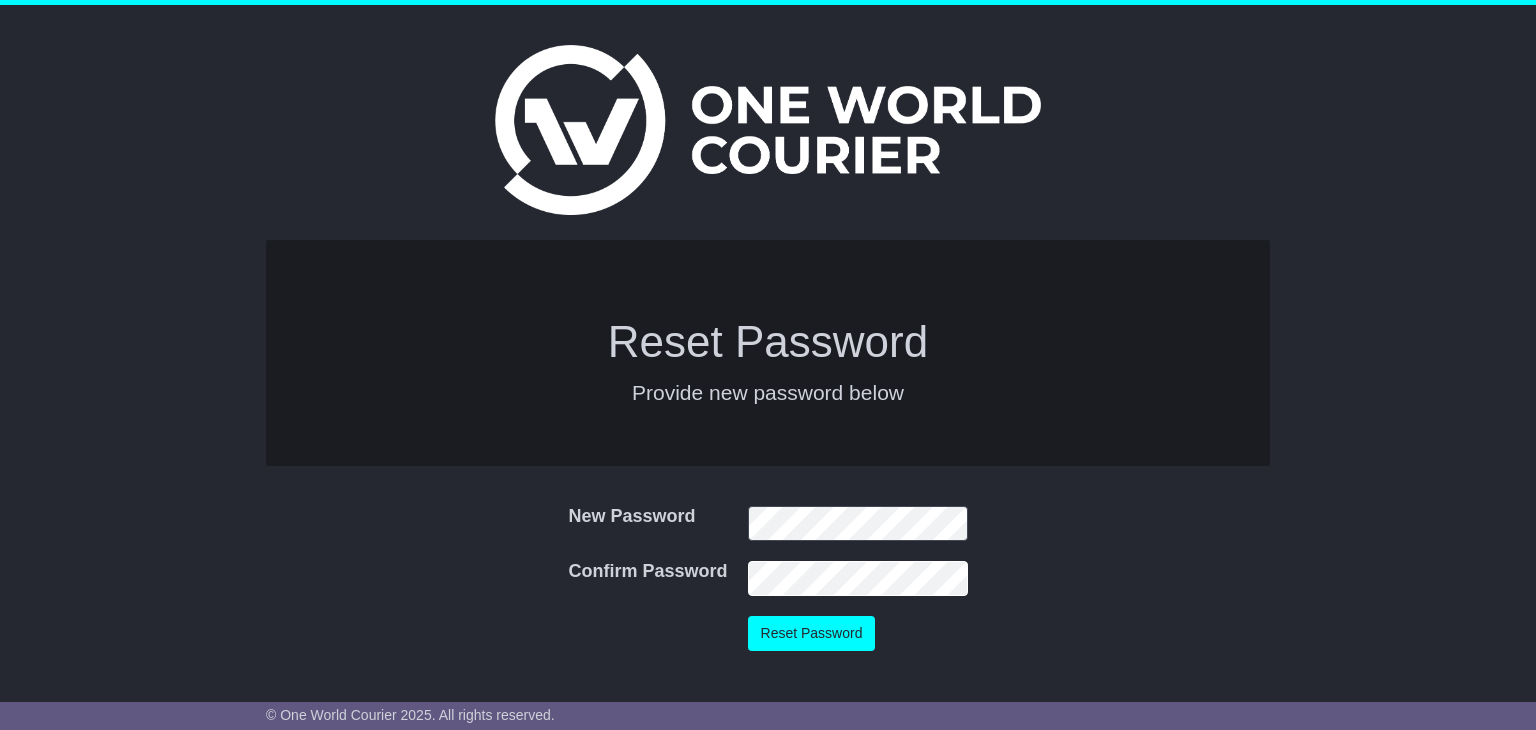 click on "Reset Password" at bounding box center (812, 633) 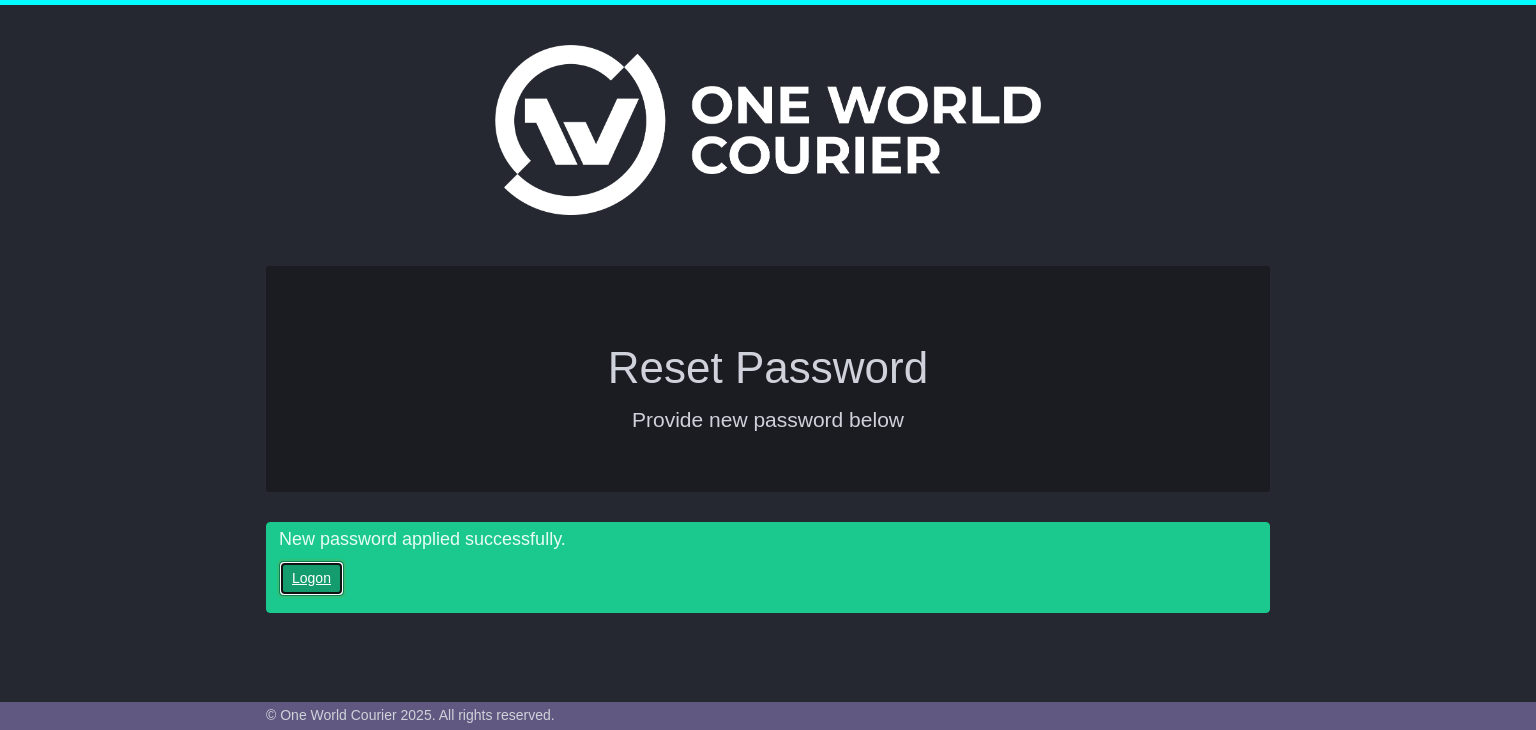 click on "Logon" at bounding box center [311, 578] 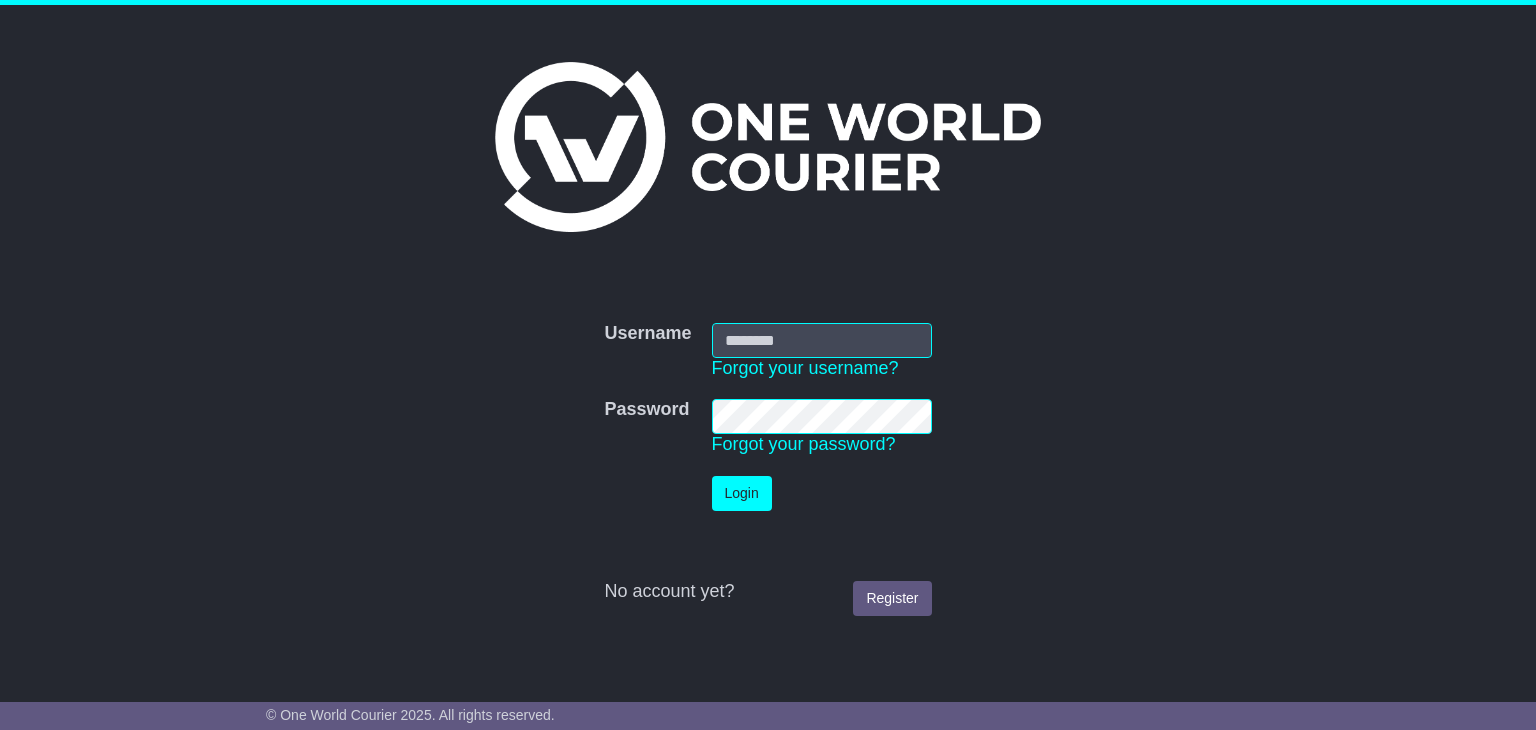 scroll, scrollTop: 0, scrollLeft: 0, axis: both 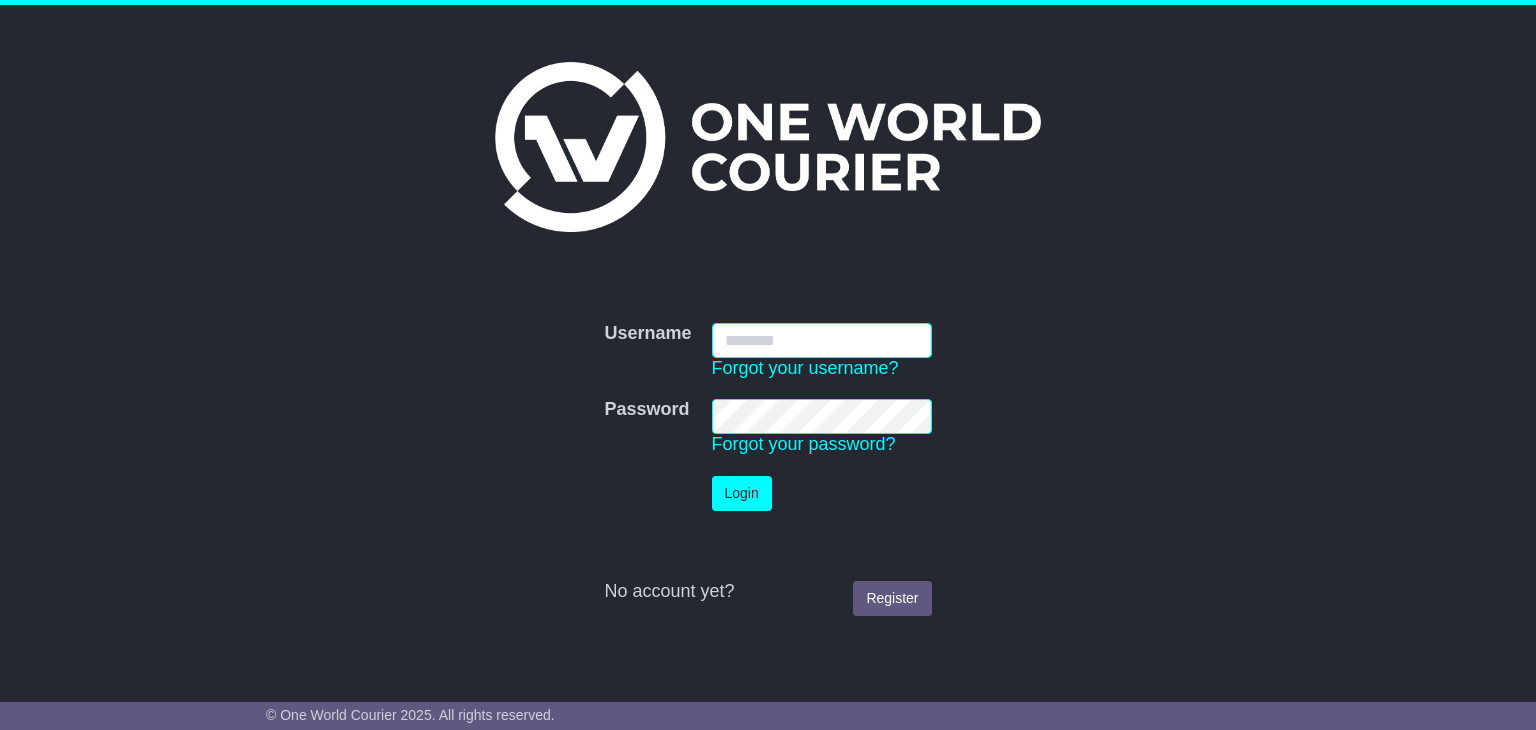 type on "**********" 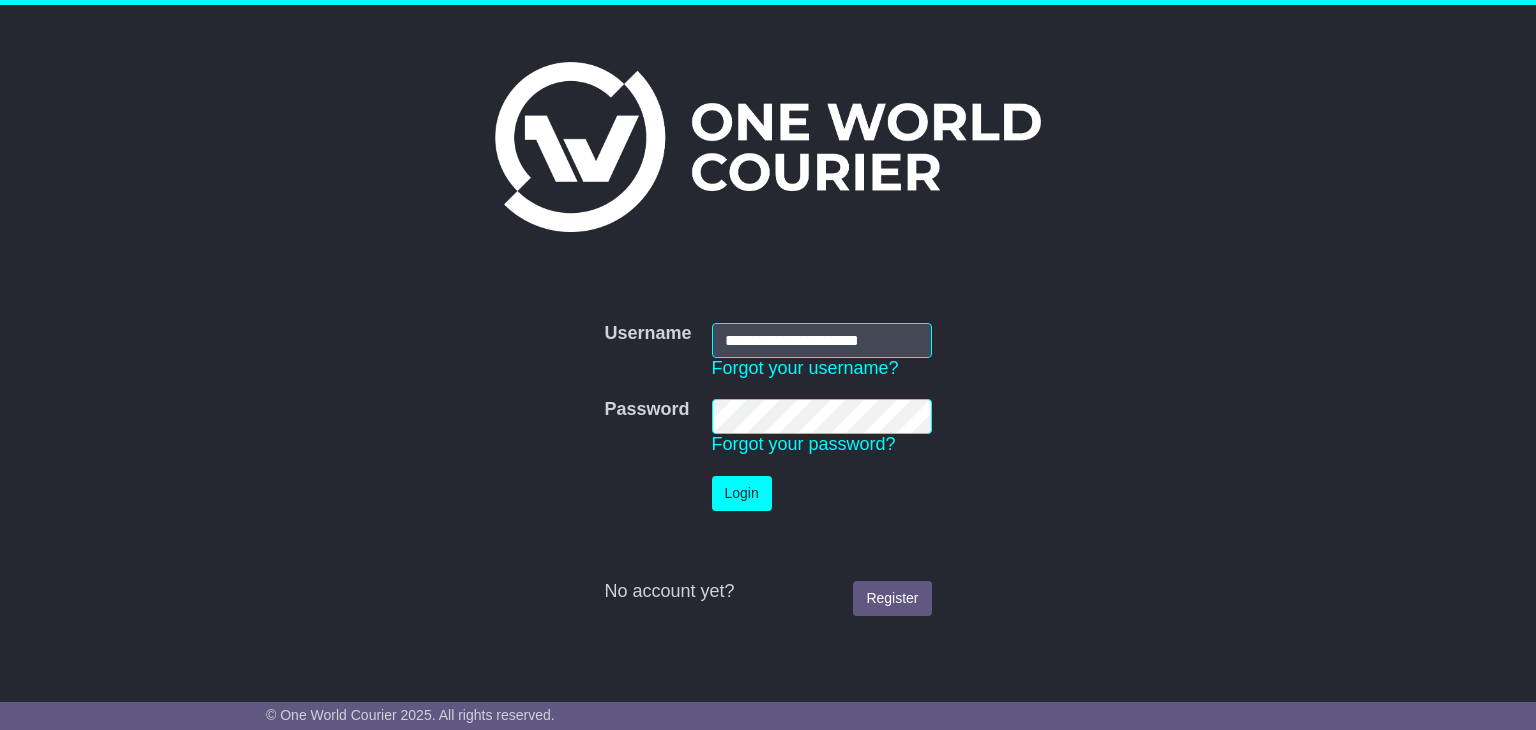 click on "Login" at bounding box center (822, 493) 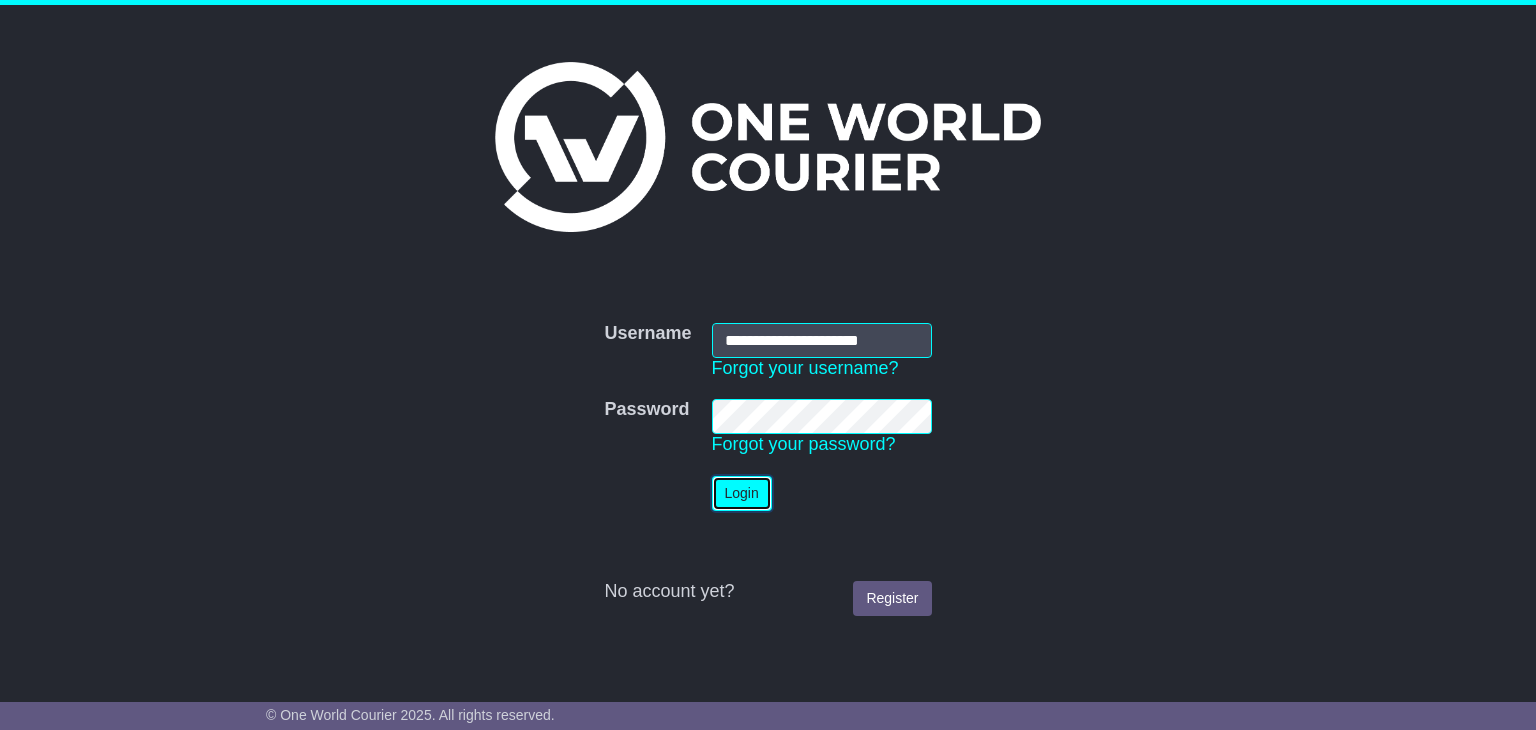 click on "Login" at bounding box center [742, 493] 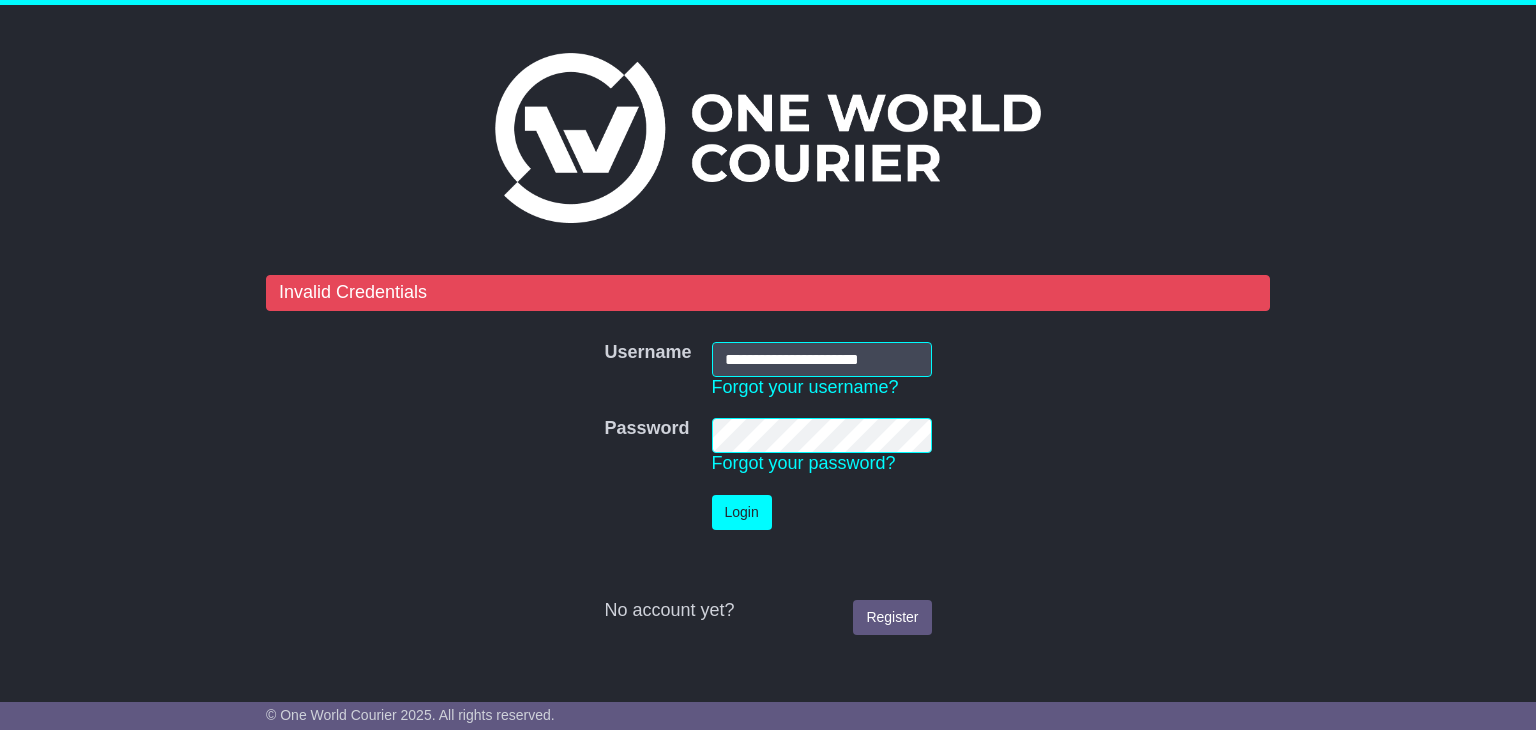click on "**********" at bounding box center [768, 460] 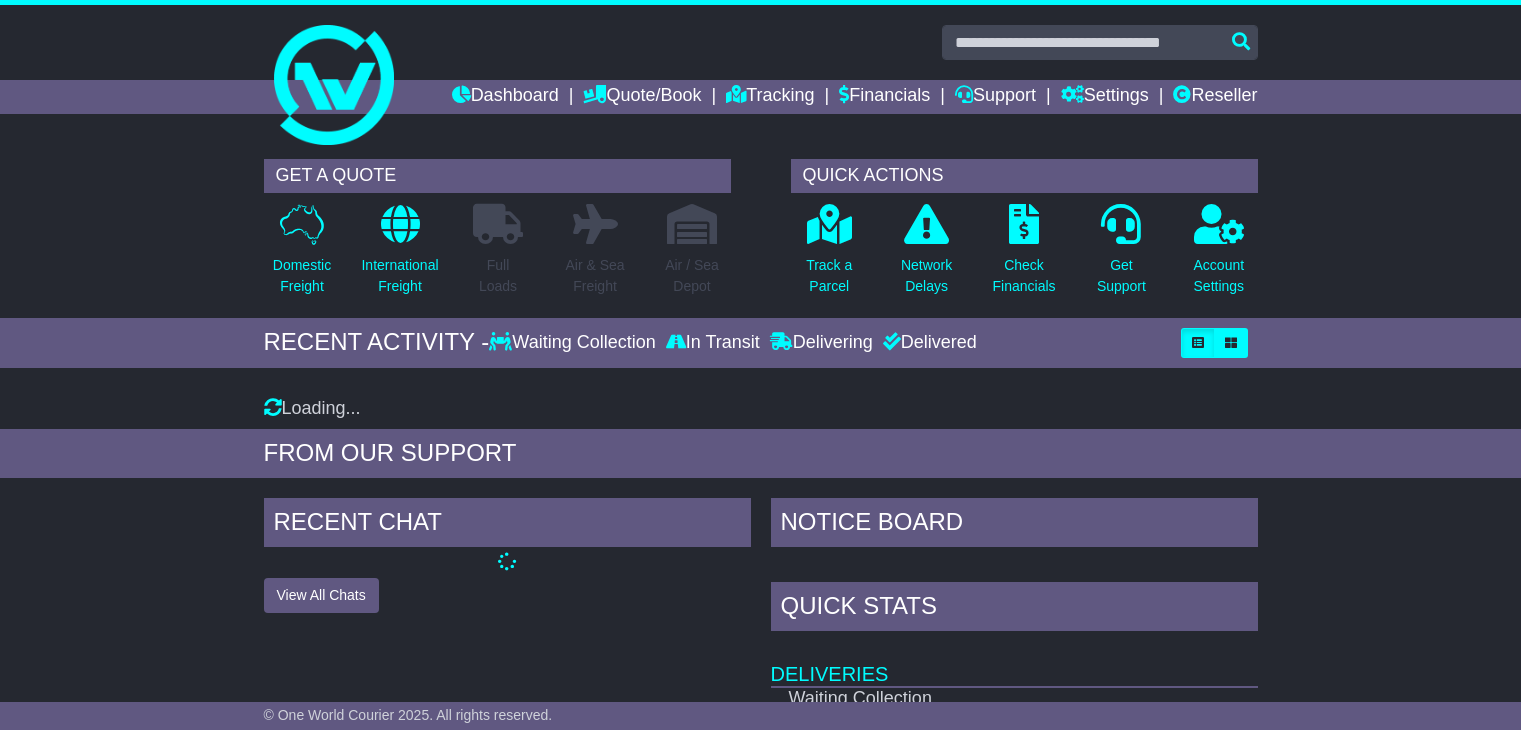 scroll, scrollTop: 0, scrollLeft: 0, axis: both 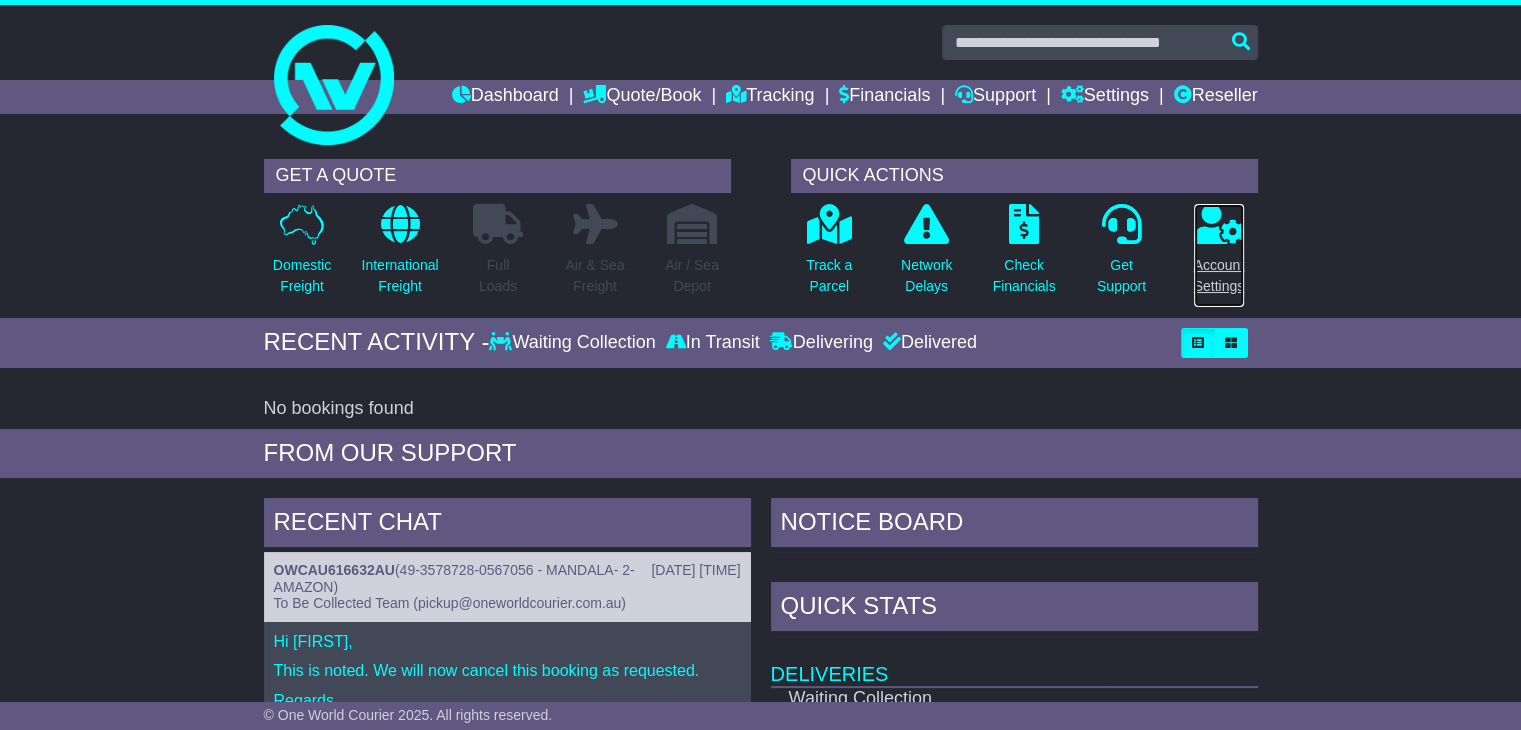 click on "Account Settings" at bounding box center [1219, 255] 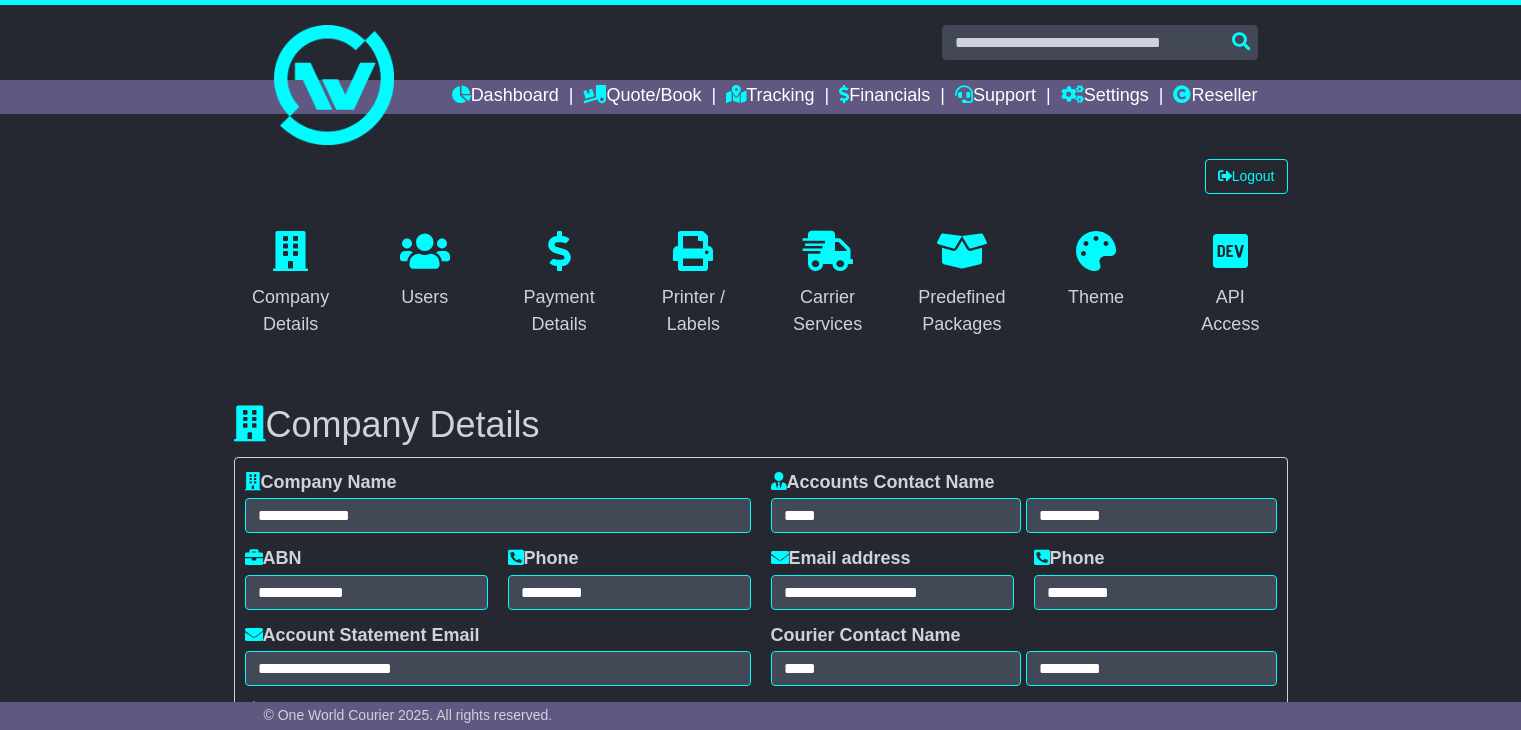 select on "**********" 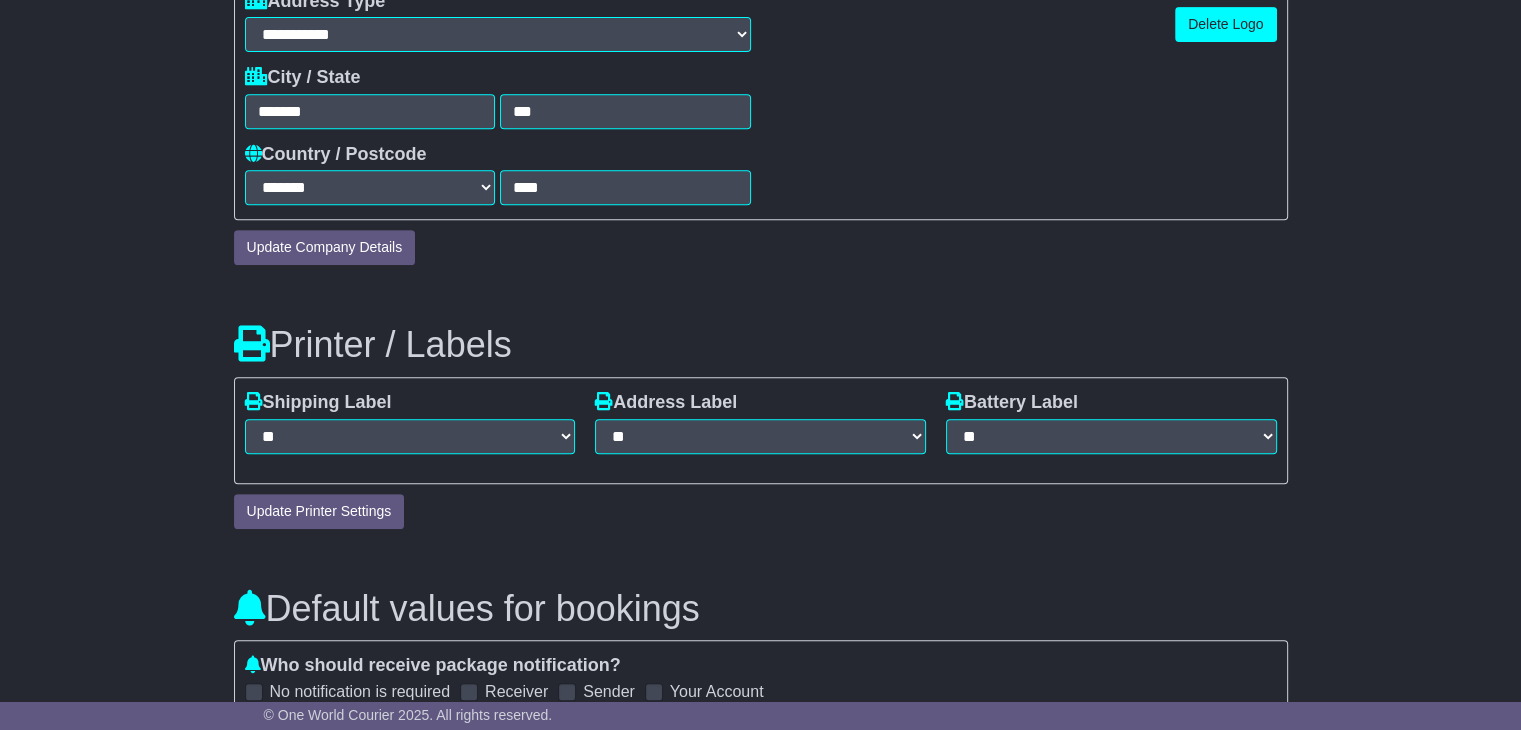 scroll, scrollTop: 0, scrollLeft: 0, axis: both 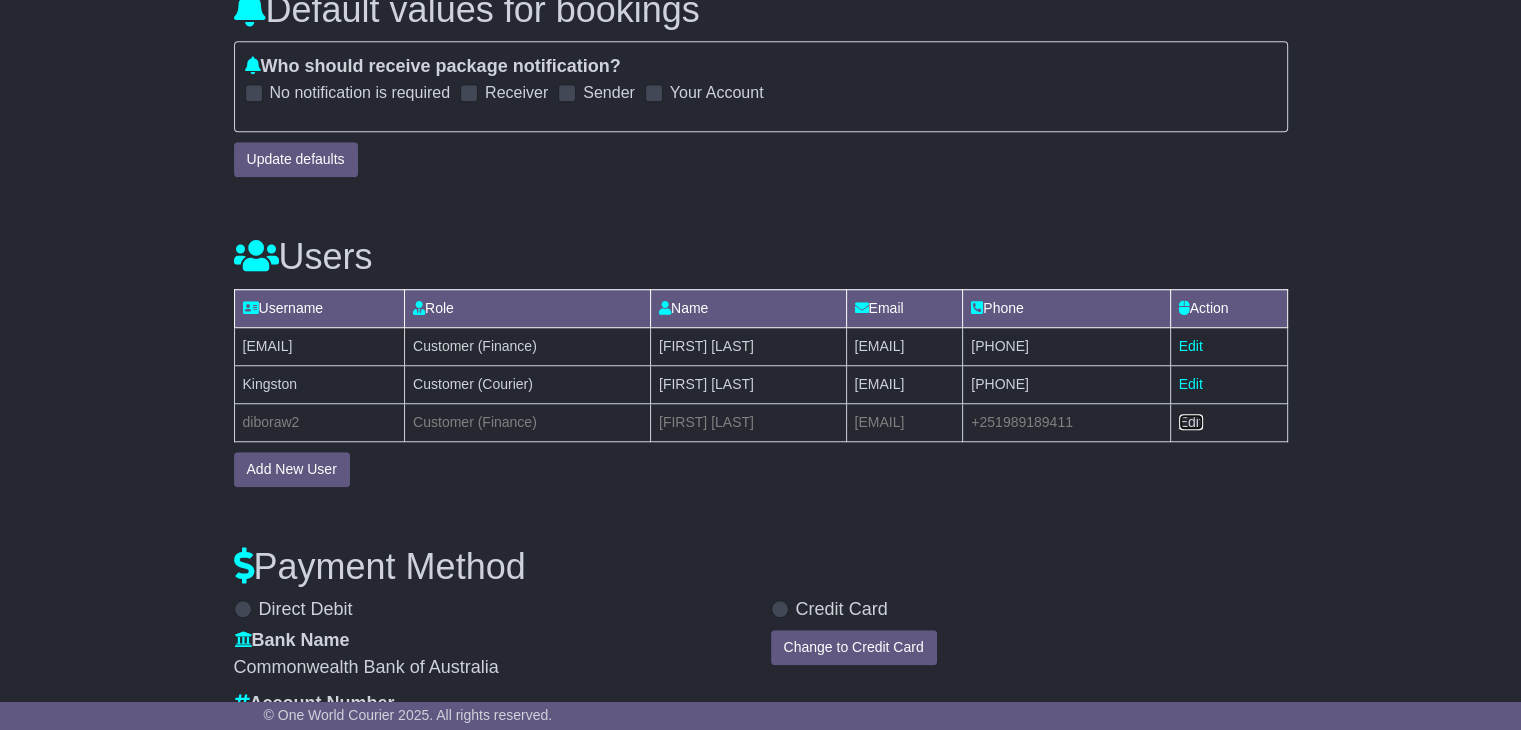 click on "Edit" at bounding box center [1191, 422] 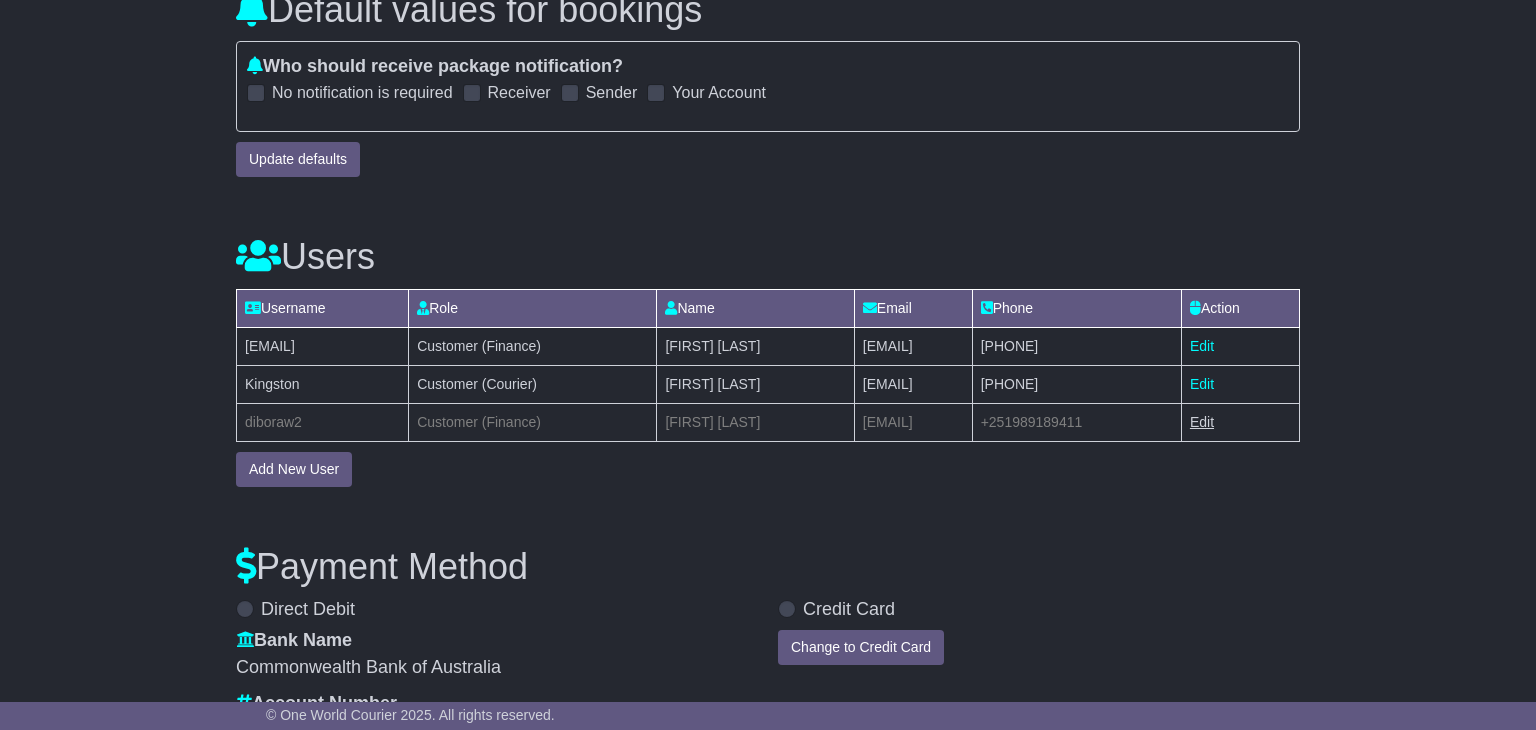 select on "**" 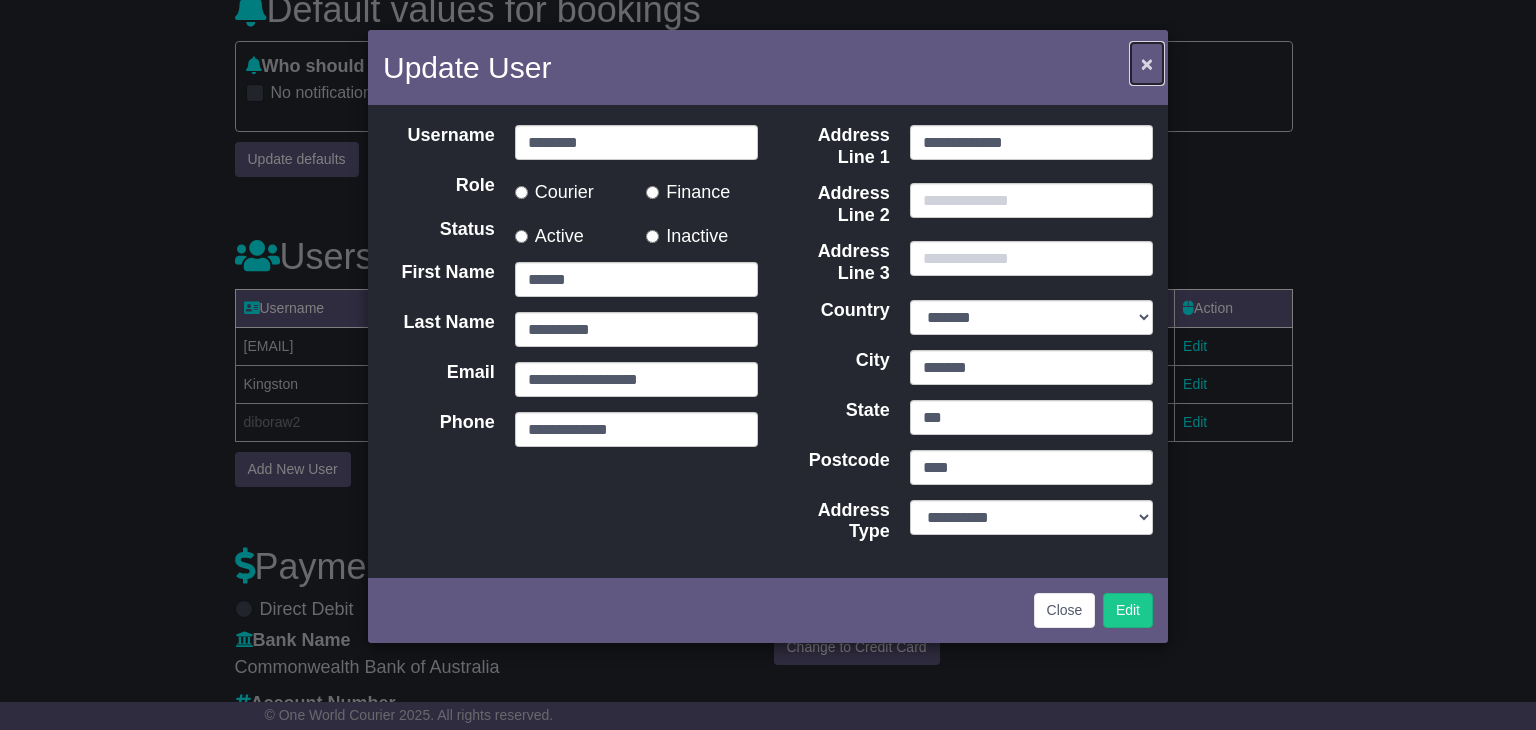 click on "×" at bounding box center (1147, 63) 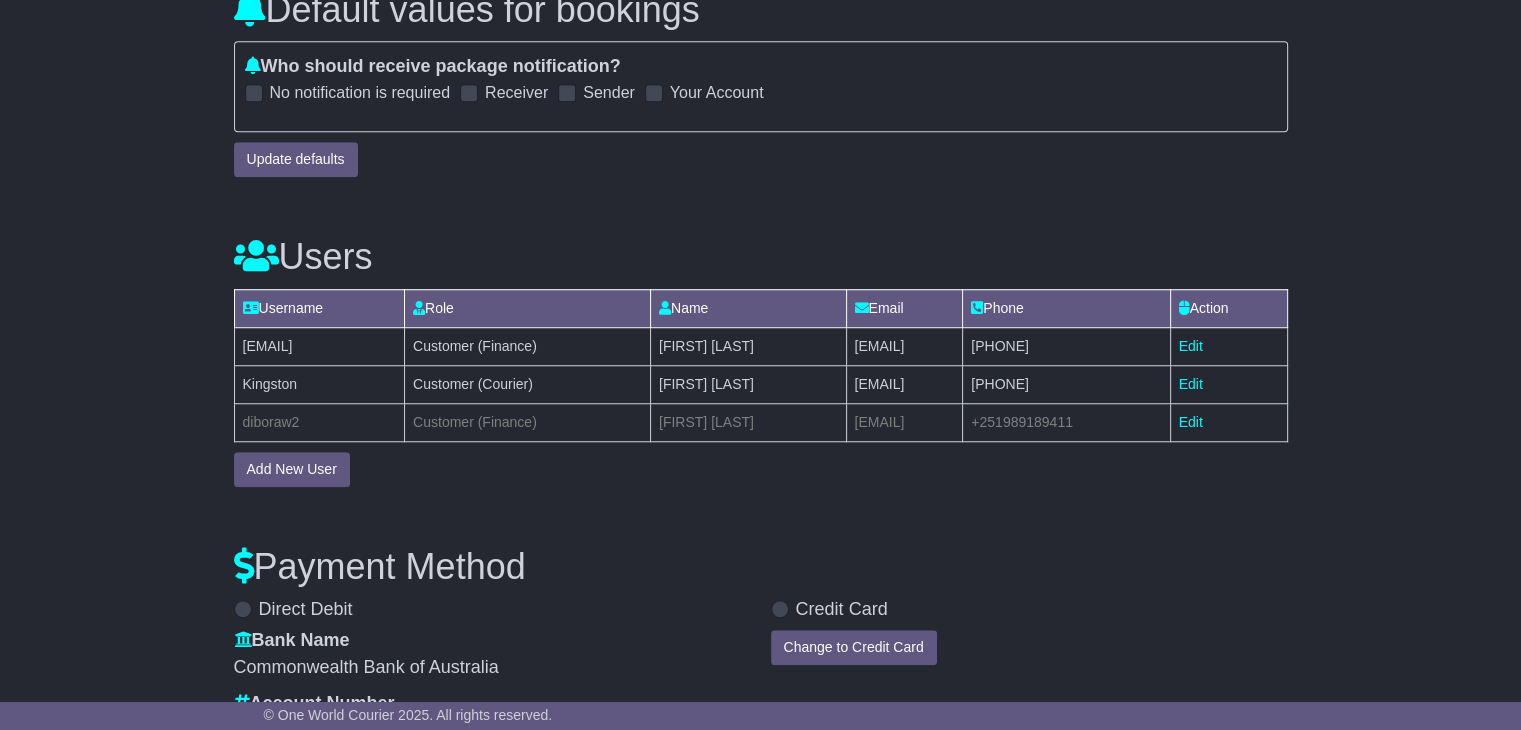 click on "Users
Username
Role
Name
Email
Phone
Action
aamiraatif12@gmail.com
Customer (Finance)
Aamir Aslambasha
aamiraatif12@gmail.com
0416682392
Edit
Kingston
Customer (Courier)
Kingston Wako
kingstonwako14@gmail.com
0422082034
Edit
diboraw2
Customer (Finance)
Dibora Wondewesen
diboraw2@gmail.com
+251989189411
Edit" at bounding box center [761, 347] 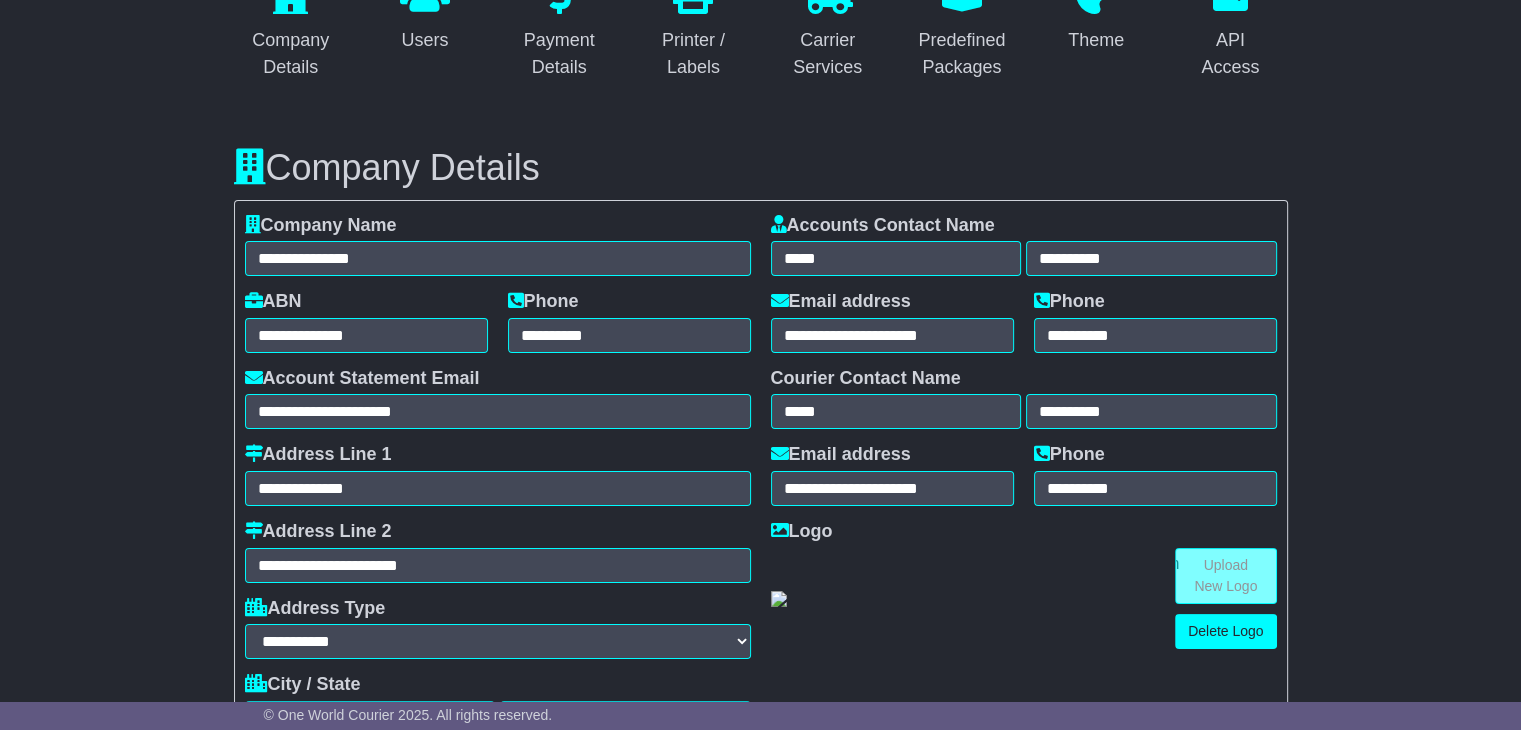 scroll, scrollTop: 0, scrollLeft: 0, axis: both 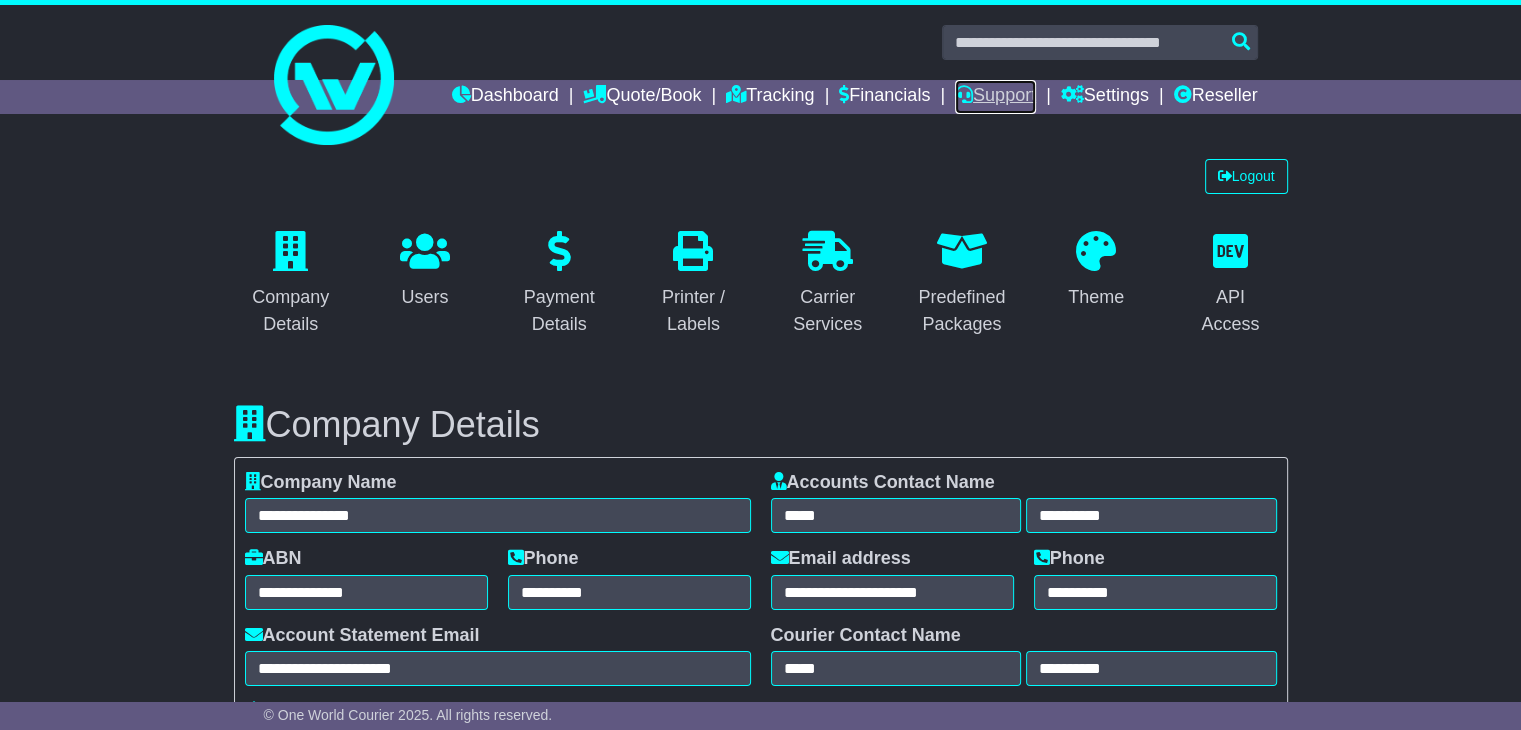 click on "Support" at bounding box center (995, 97) 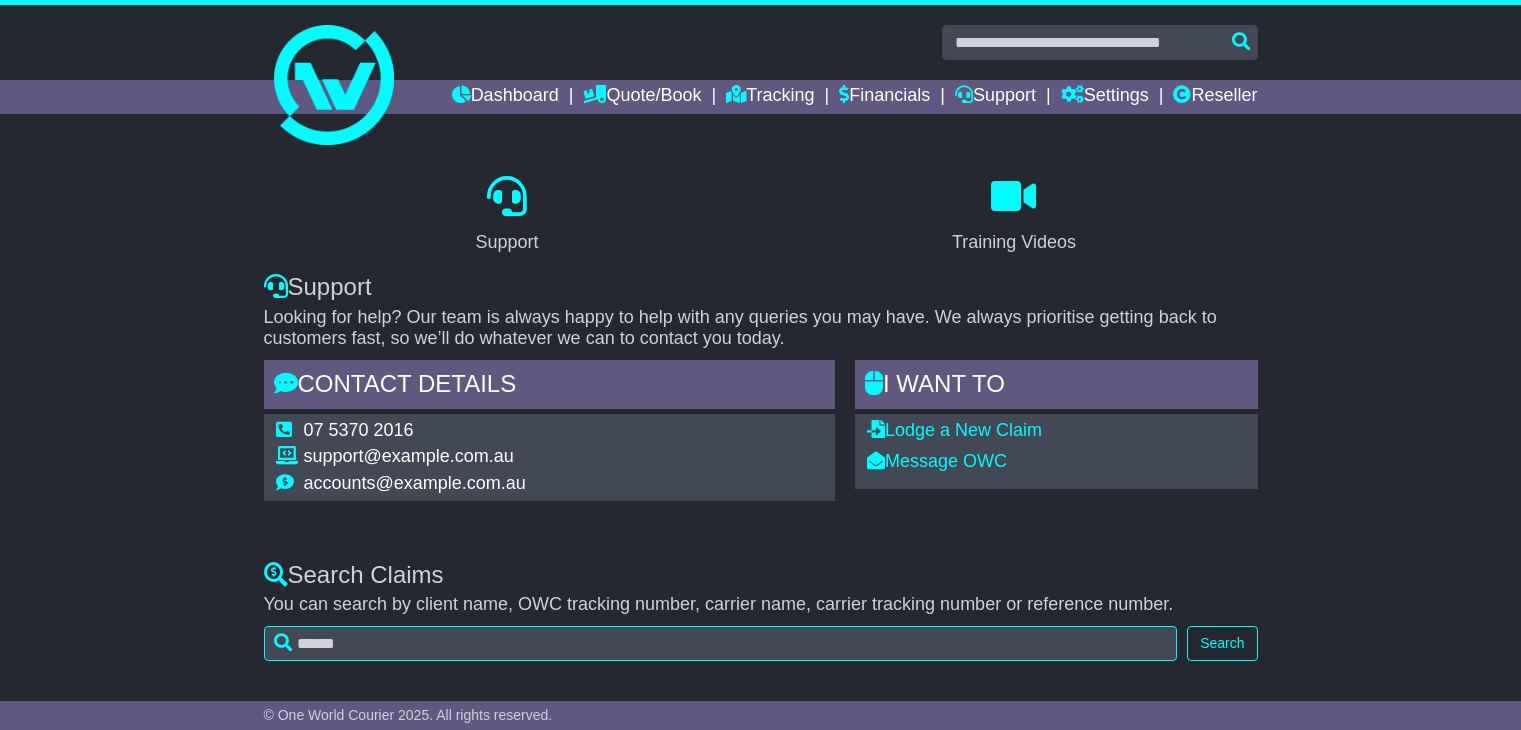 scroll, scrollTop: 0, scrollLeft: 0, axis: both 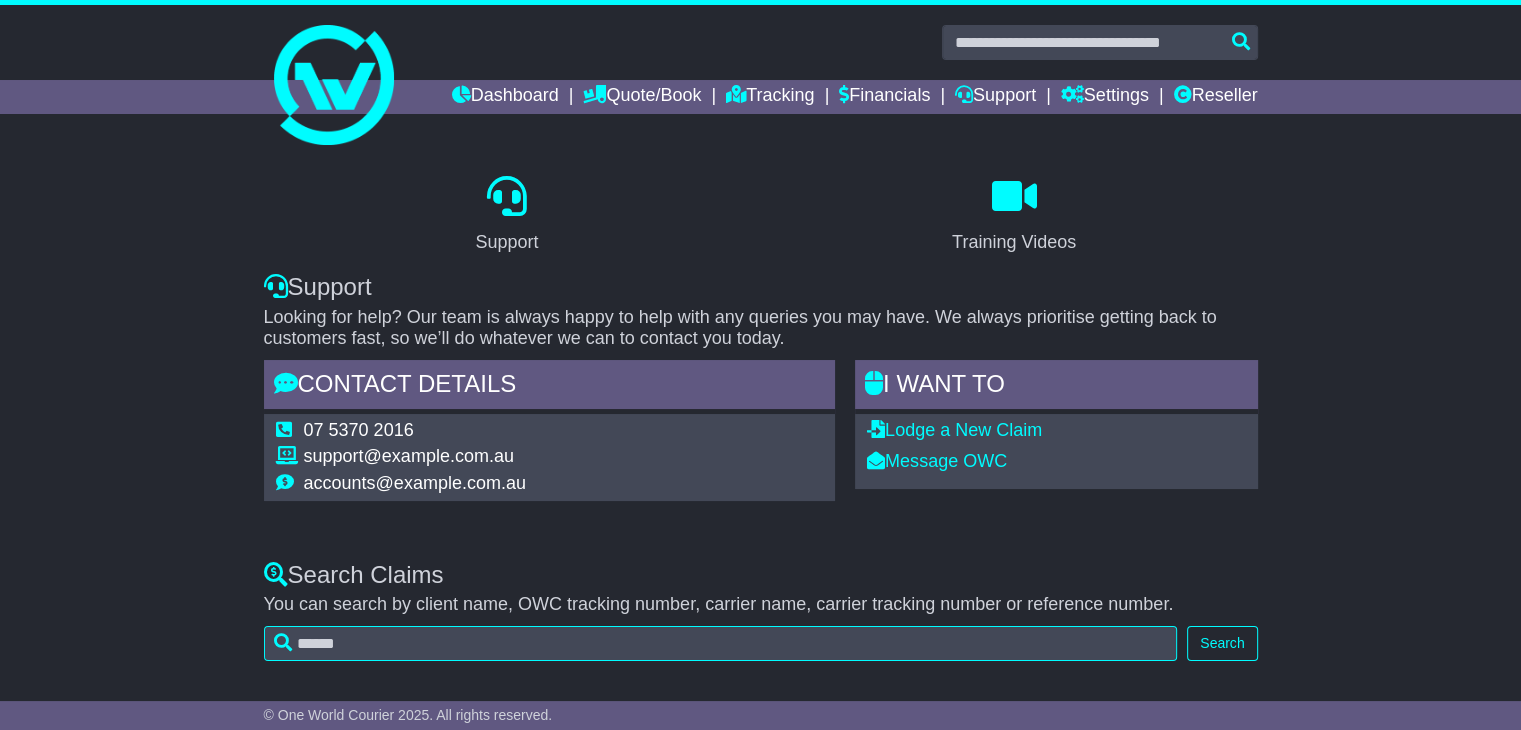 click on "support@example.com.au" at bounding box center (415, 459) 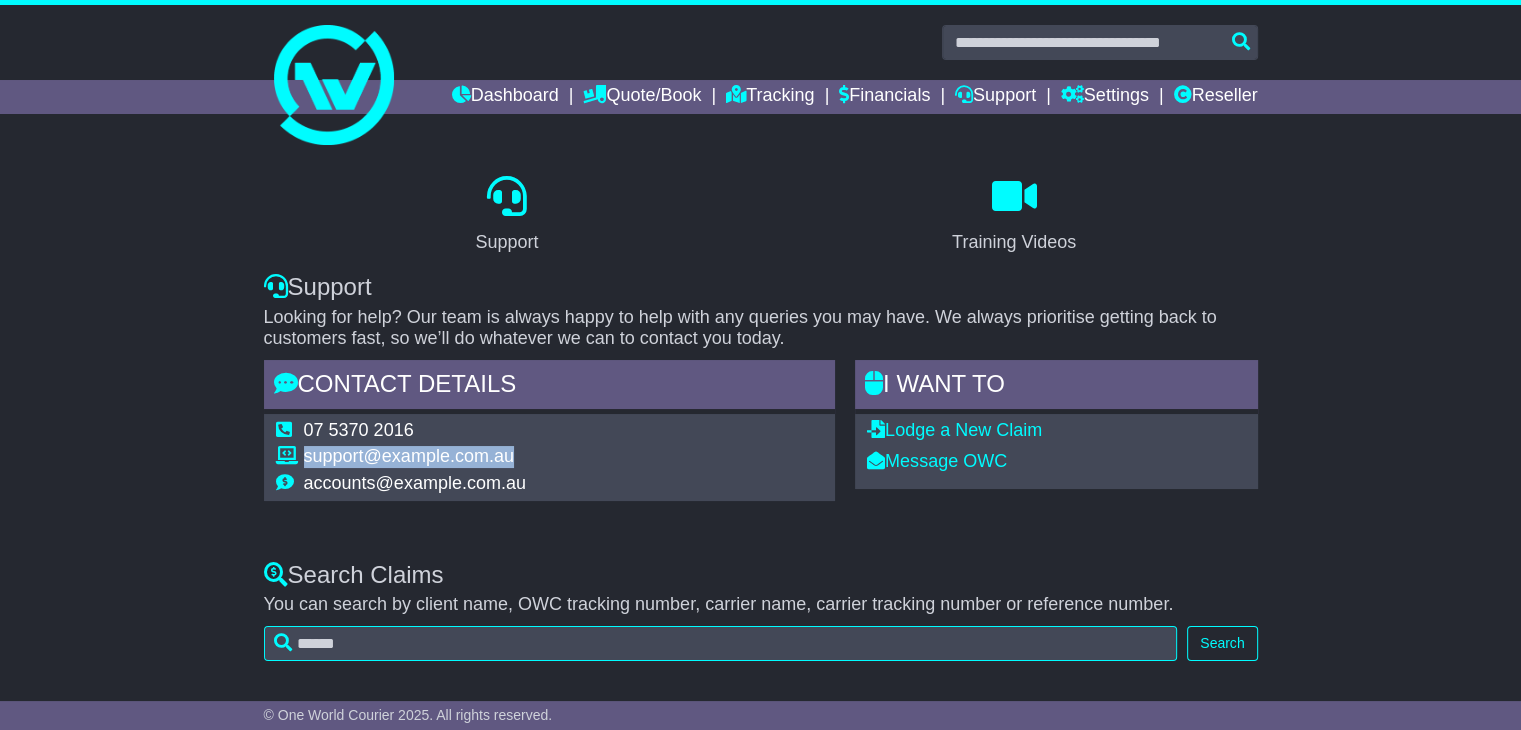 click on "support@example.com.au" at bounding box center (415, 459) 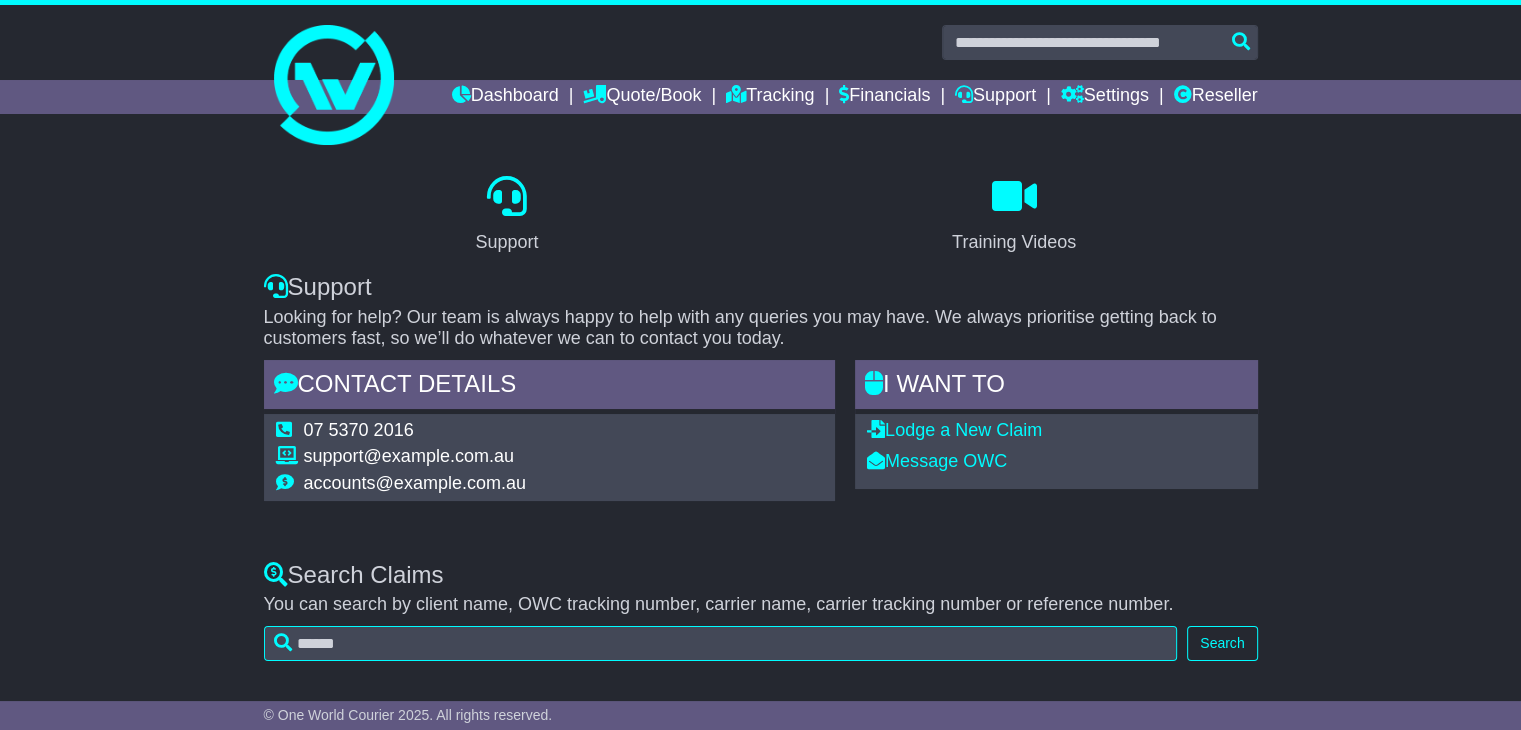 click on "Support
Training Videos
Support
Looking for help? Our team is always happy to help with any queries you may have. We always prioritise getting back to customers fast, so we’ll do whatever we can to contact you today.
Contact Details
[PHONE]
support@example.com.au
accounts@example.com.au" at bounding box center [761, 330] 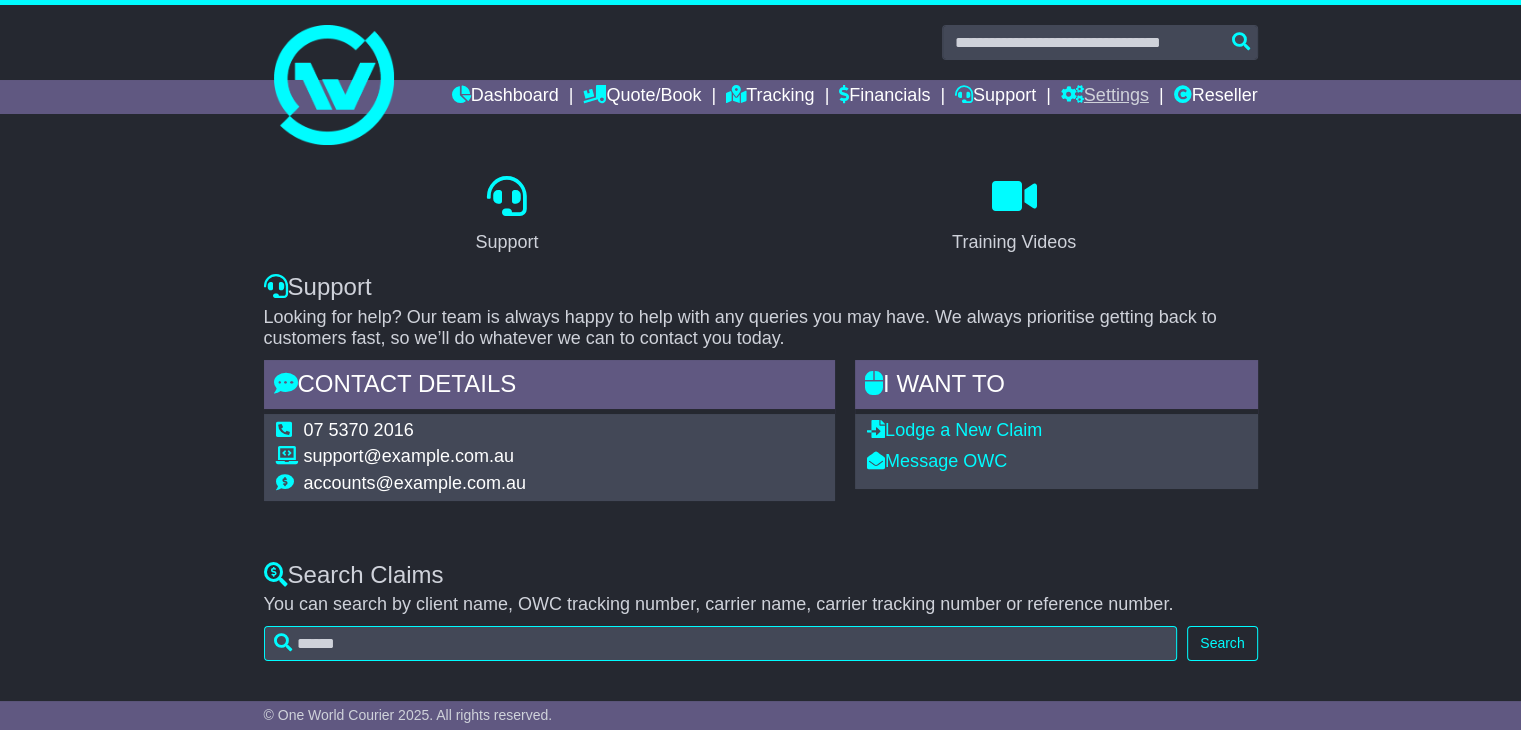 click on "Settings" at bounding box center (1105, 97) 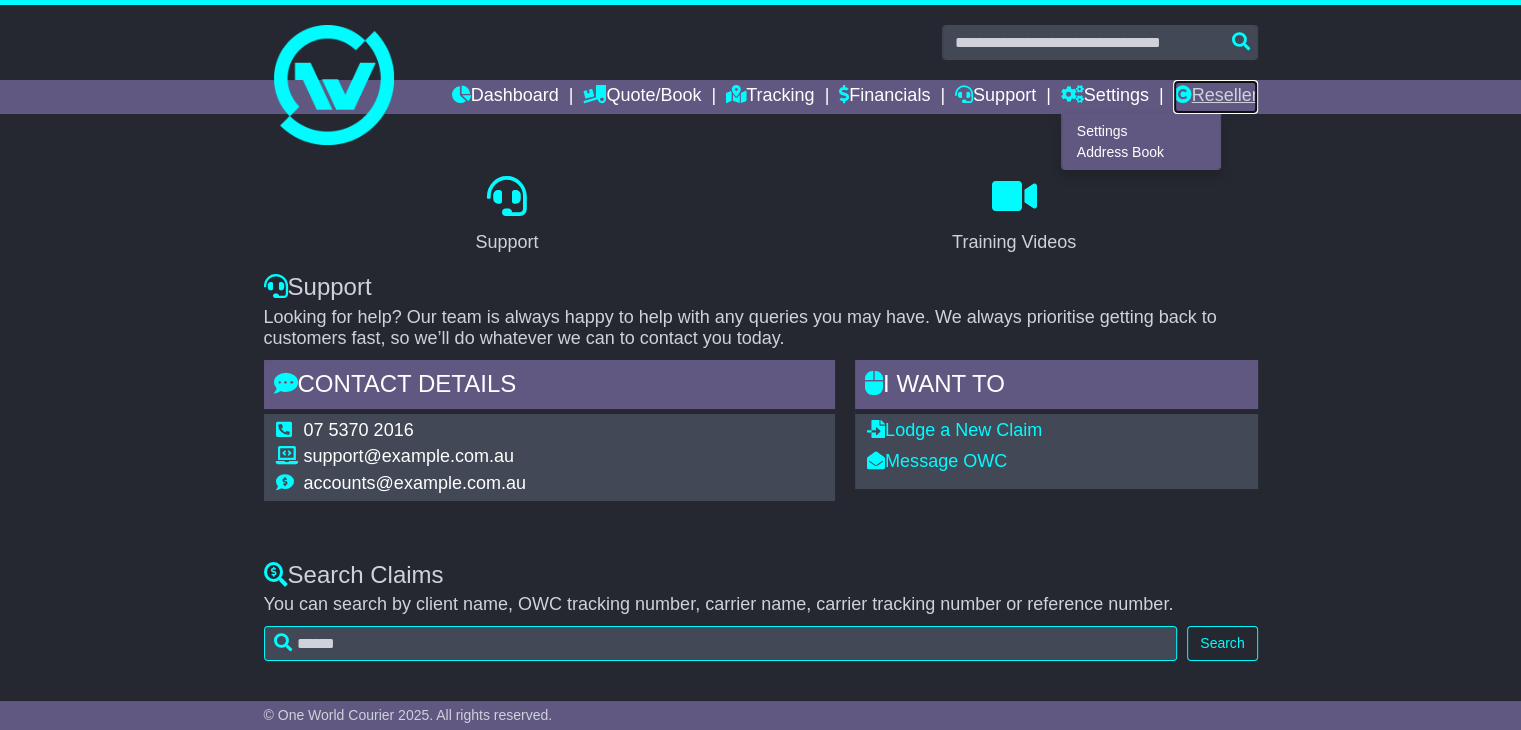 click on "Reseller" at bounding box center [1215, 97] 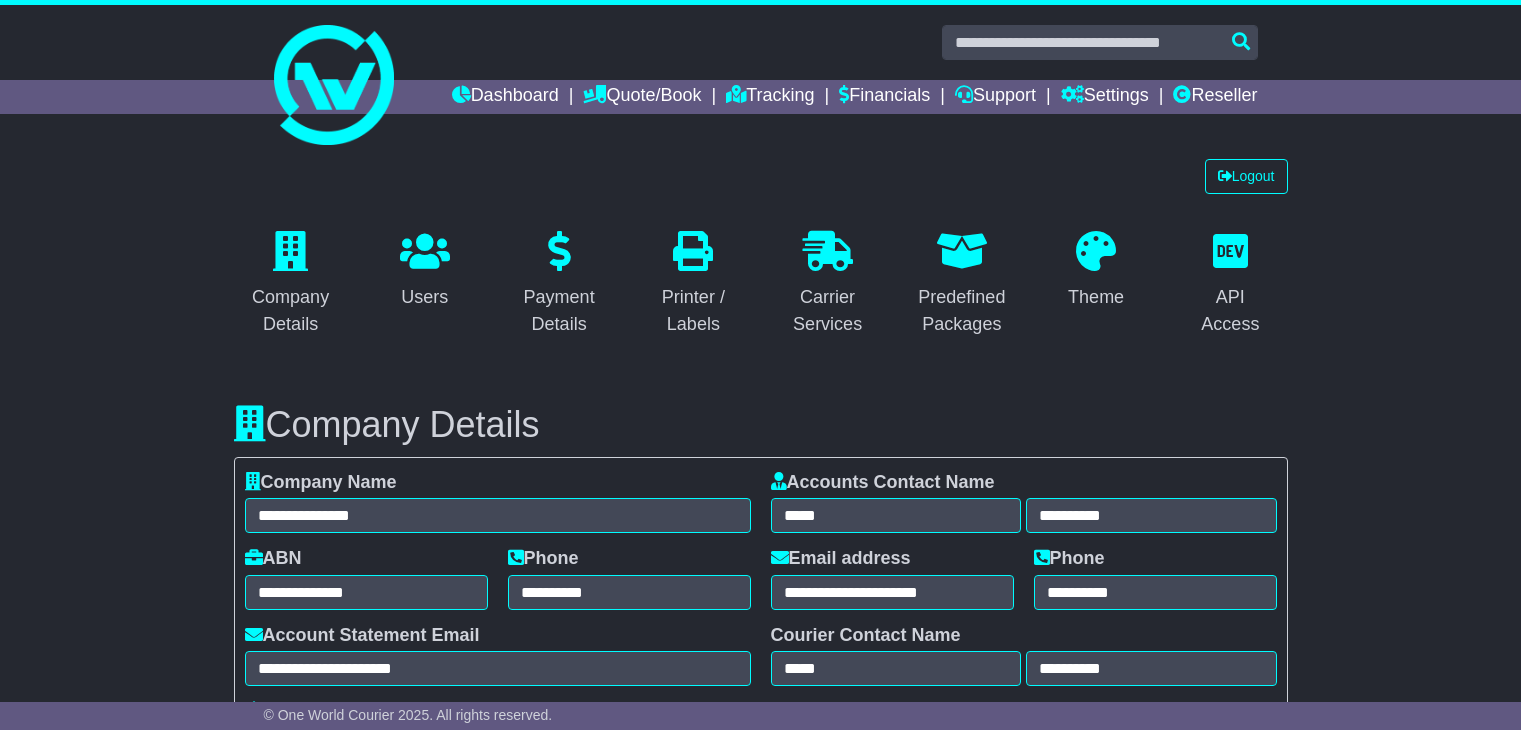select on "**********" 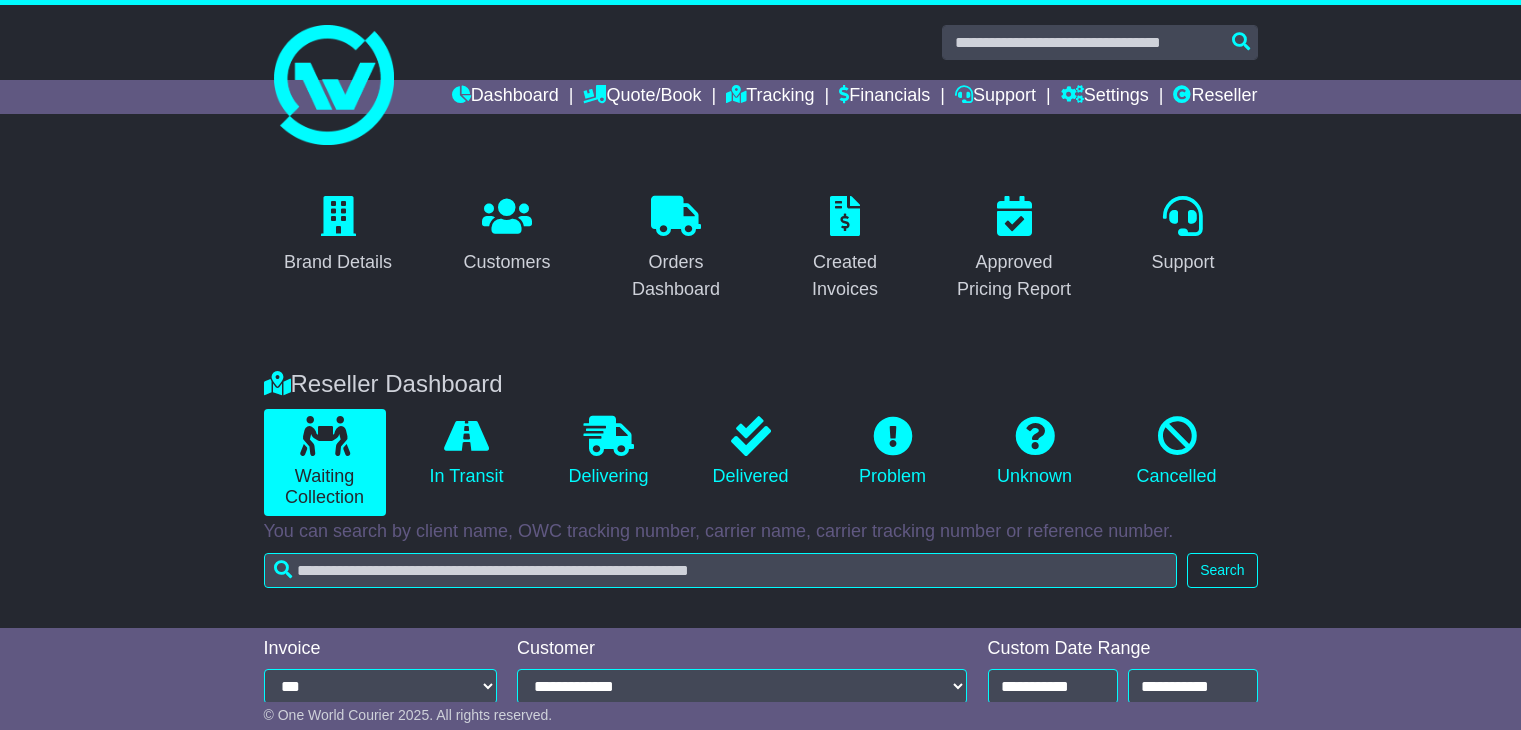 scroll, scrollTop: 0, scrollLeft: 0, axis: both 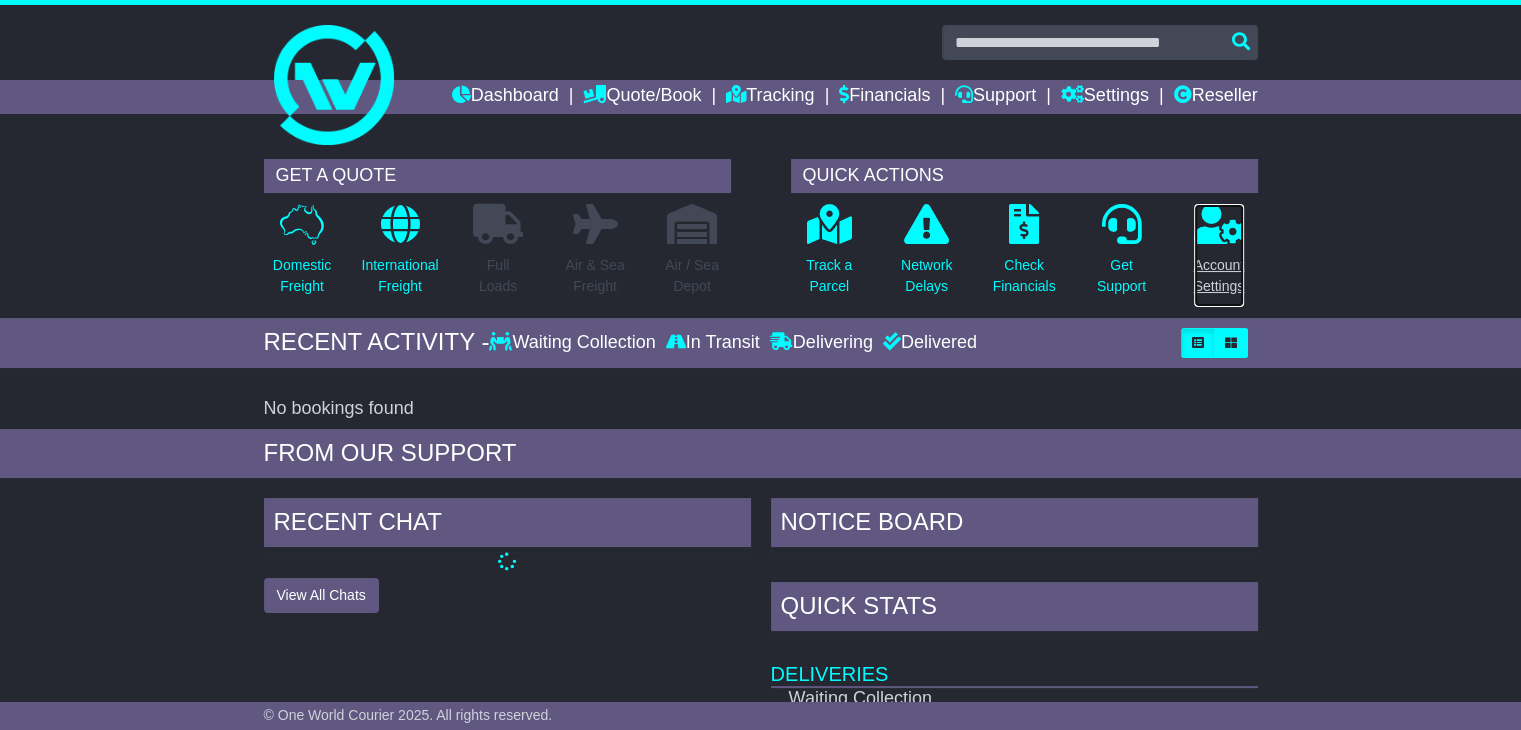 click on "Account Settings" at bounding box center (1219, 276) 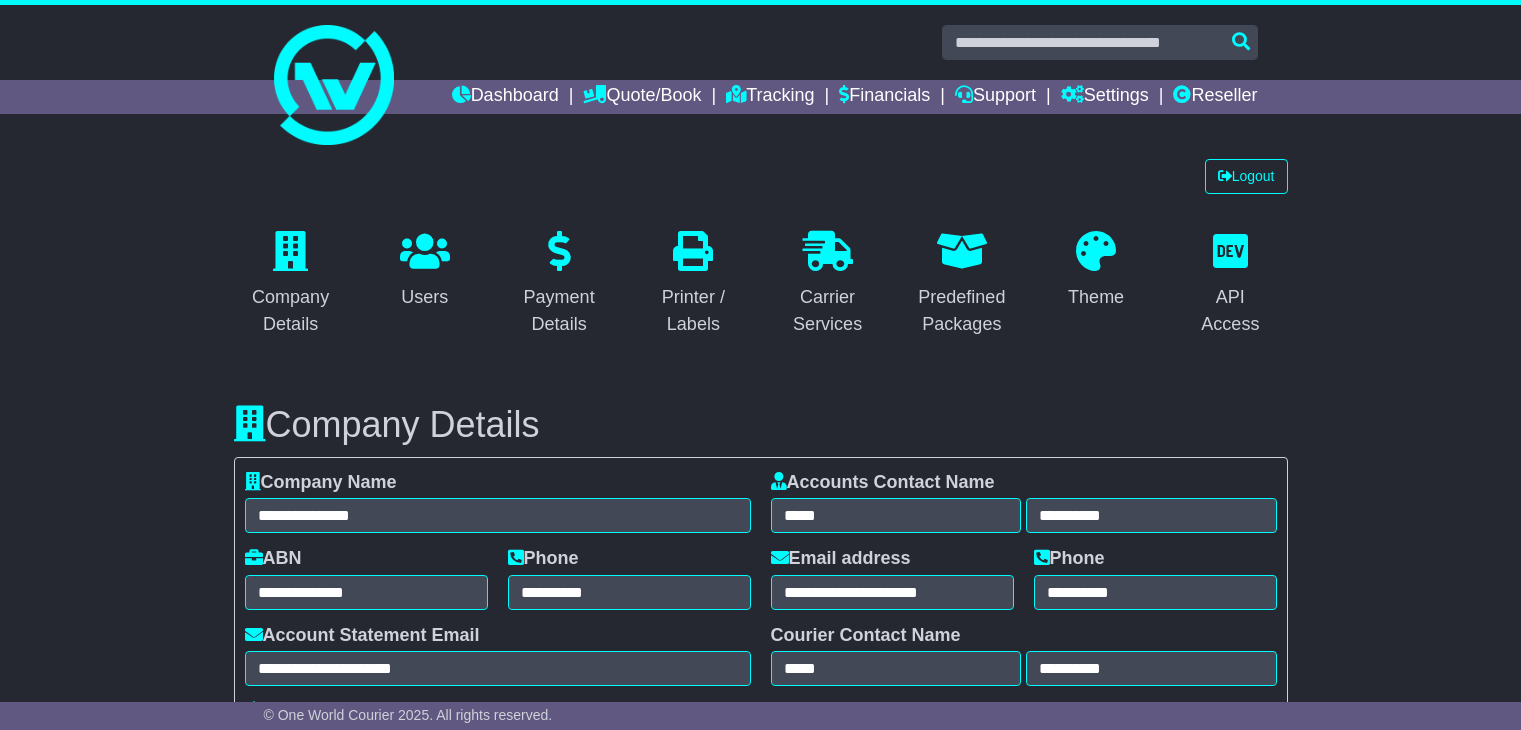 select on "**********" 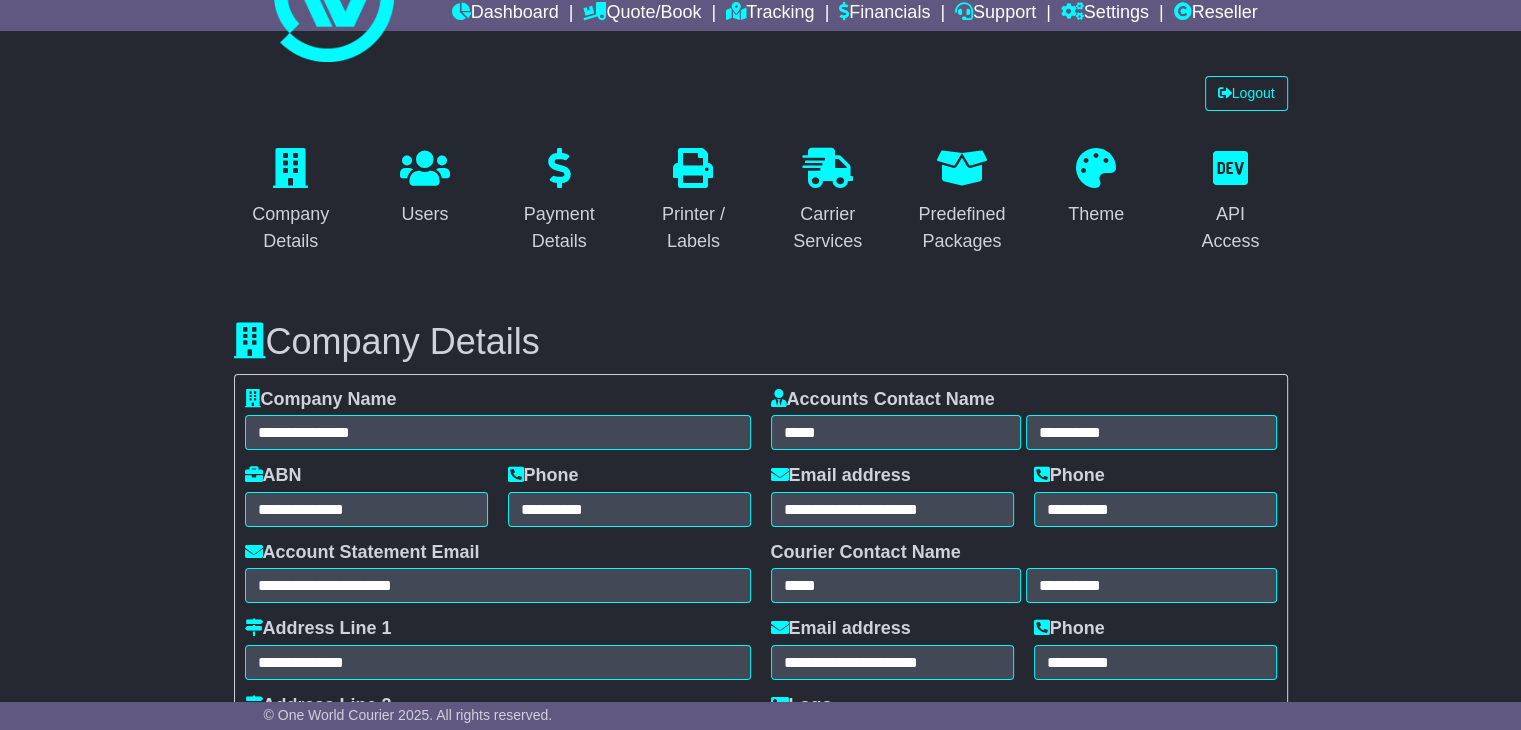 scroll, scrollTop: 0, scrollLeft: 0, axis: both 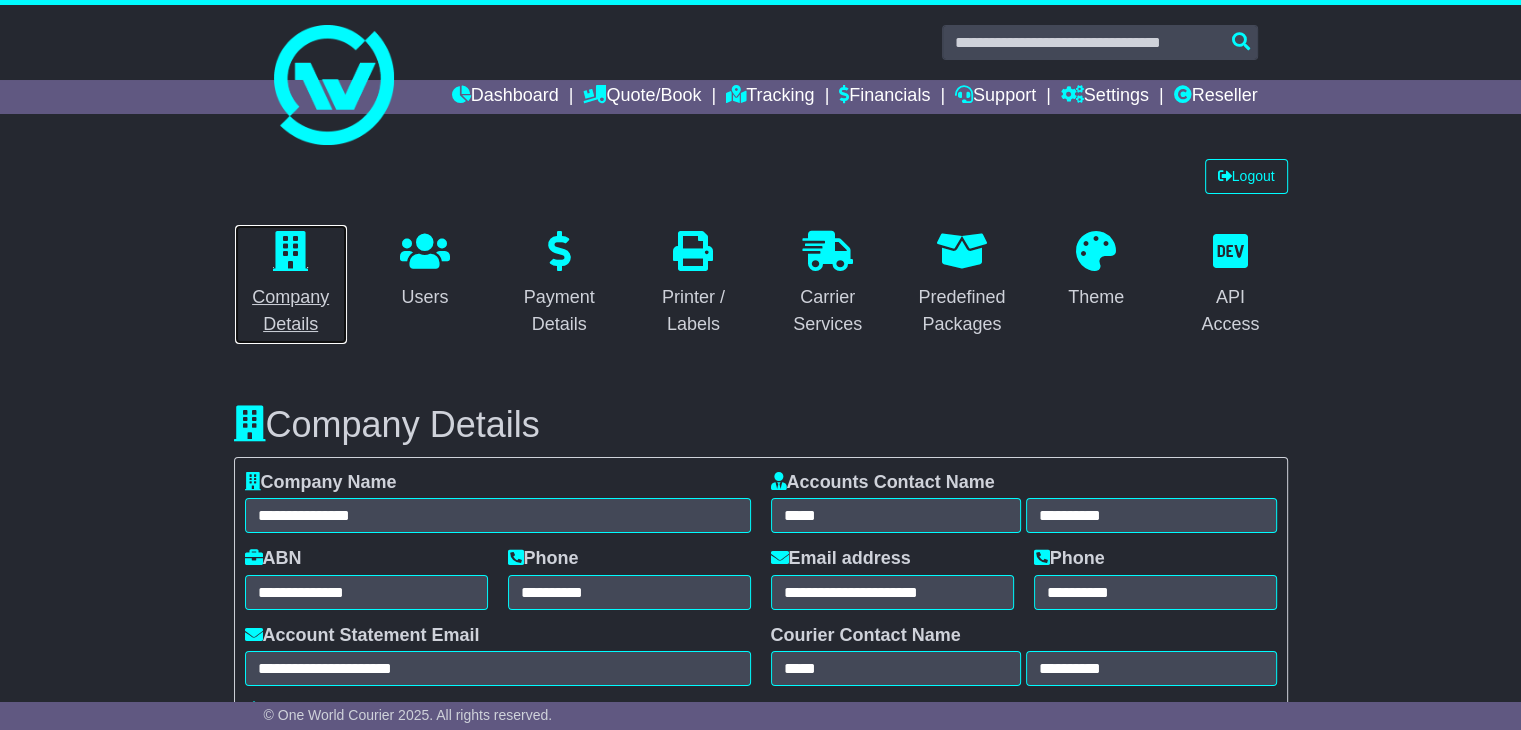 click on "Company Details" at bounding box center (291, 311) 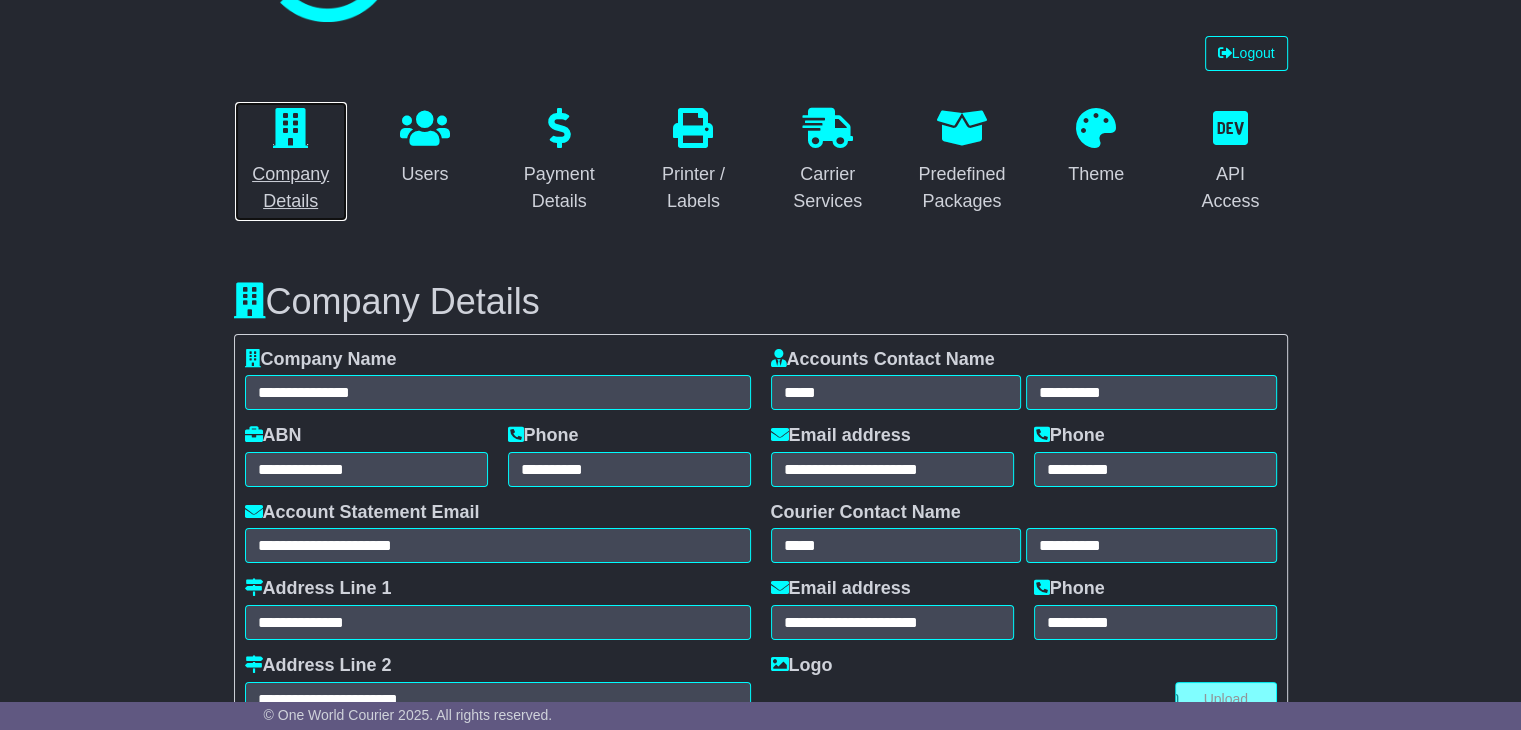 scroll, scrollTop: 0, scrollLeft: 0, axis: both 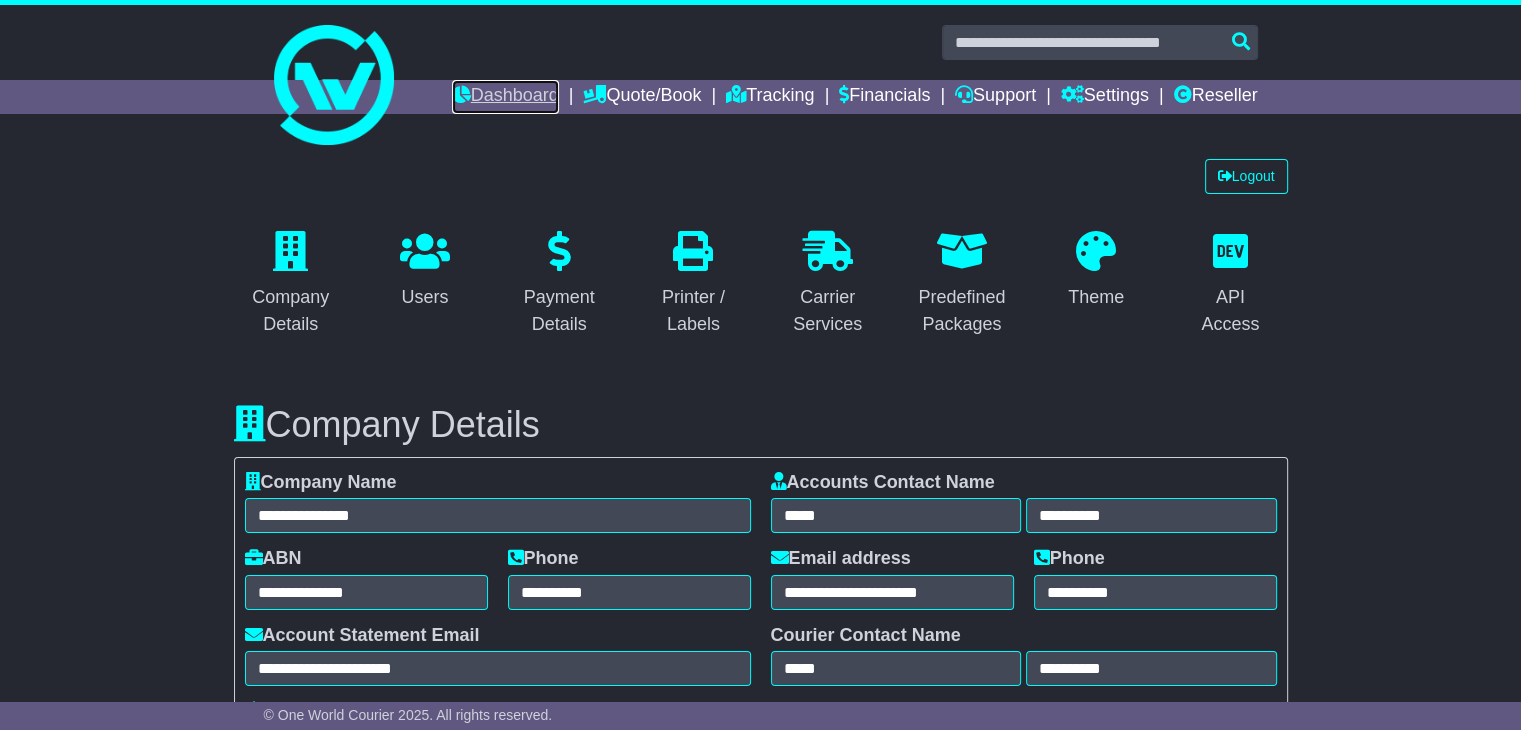 click on "Dashboard" at bounding box center [505, 97] 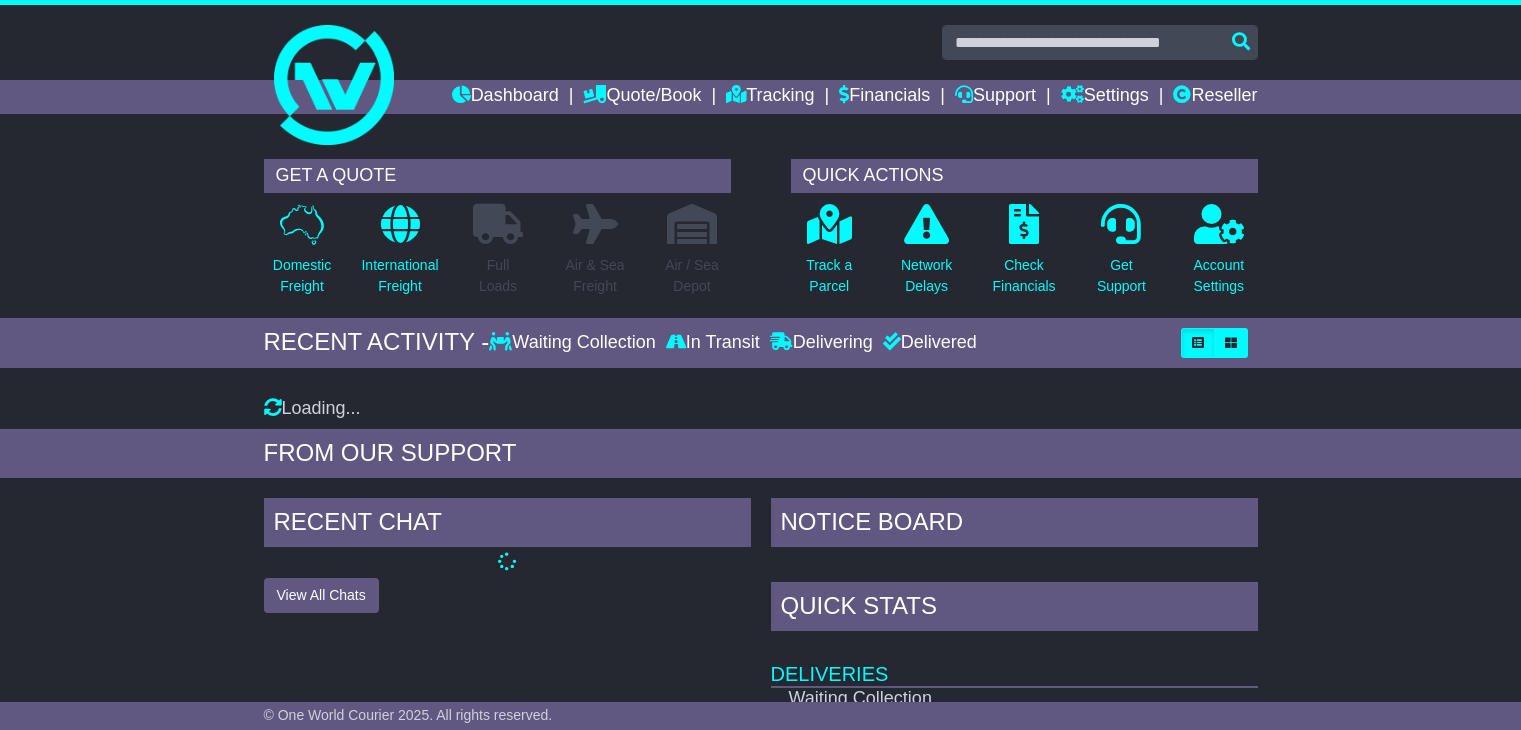 scroll, scrollTop: 0, scrollLeft: 0, axis: both 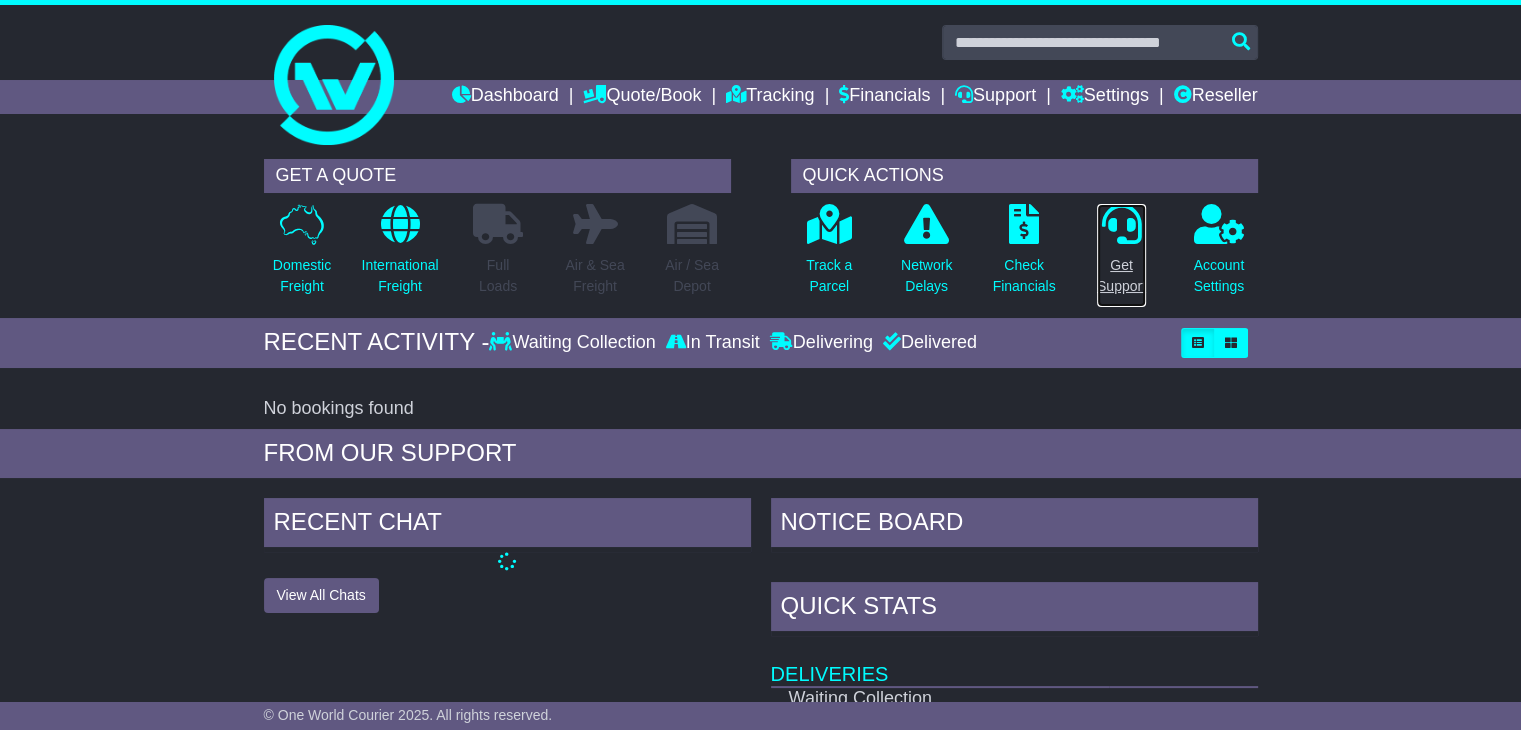 click on "Get Support" at bounding box center (1121, 276) 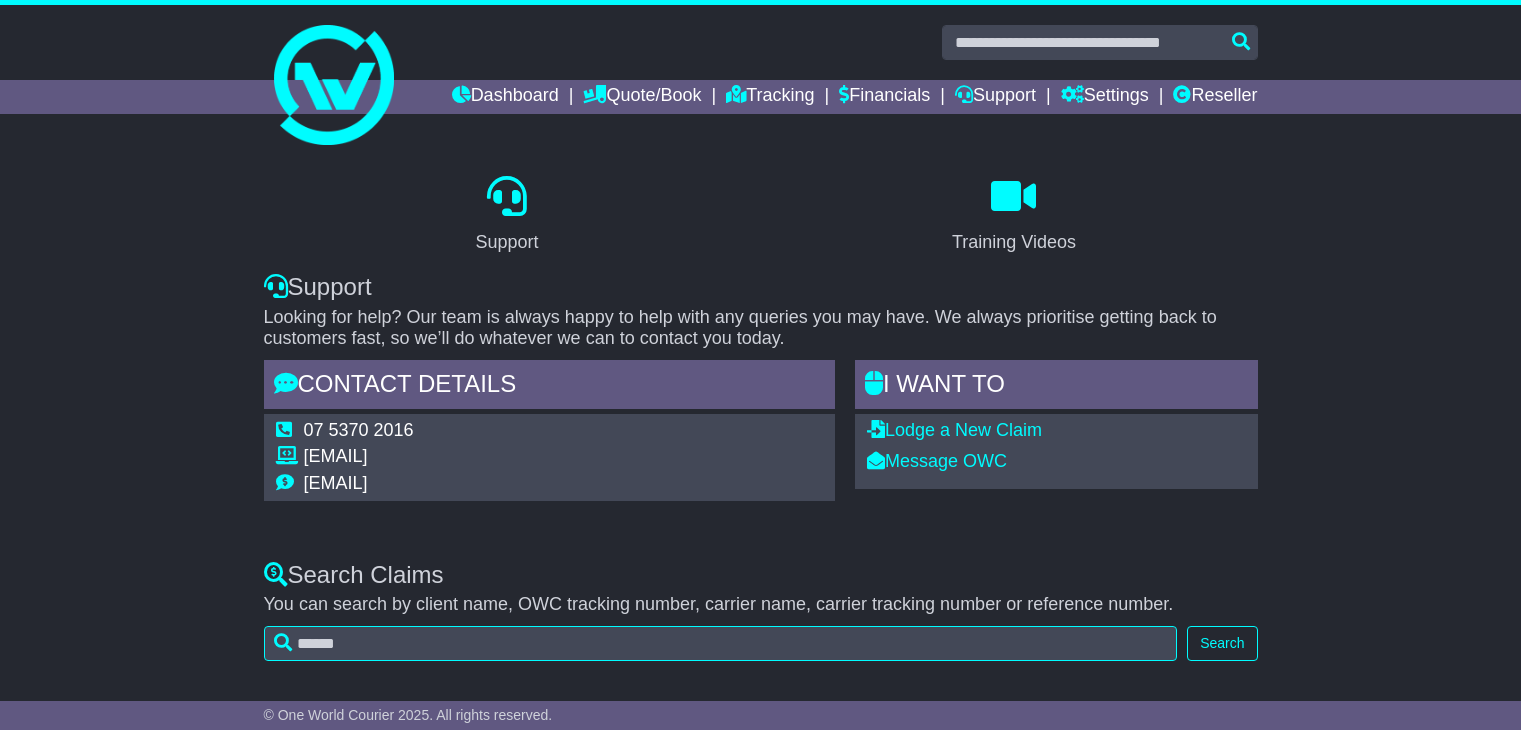 scroll, scrollTop: 0, scrollLeft: 0, axis: both 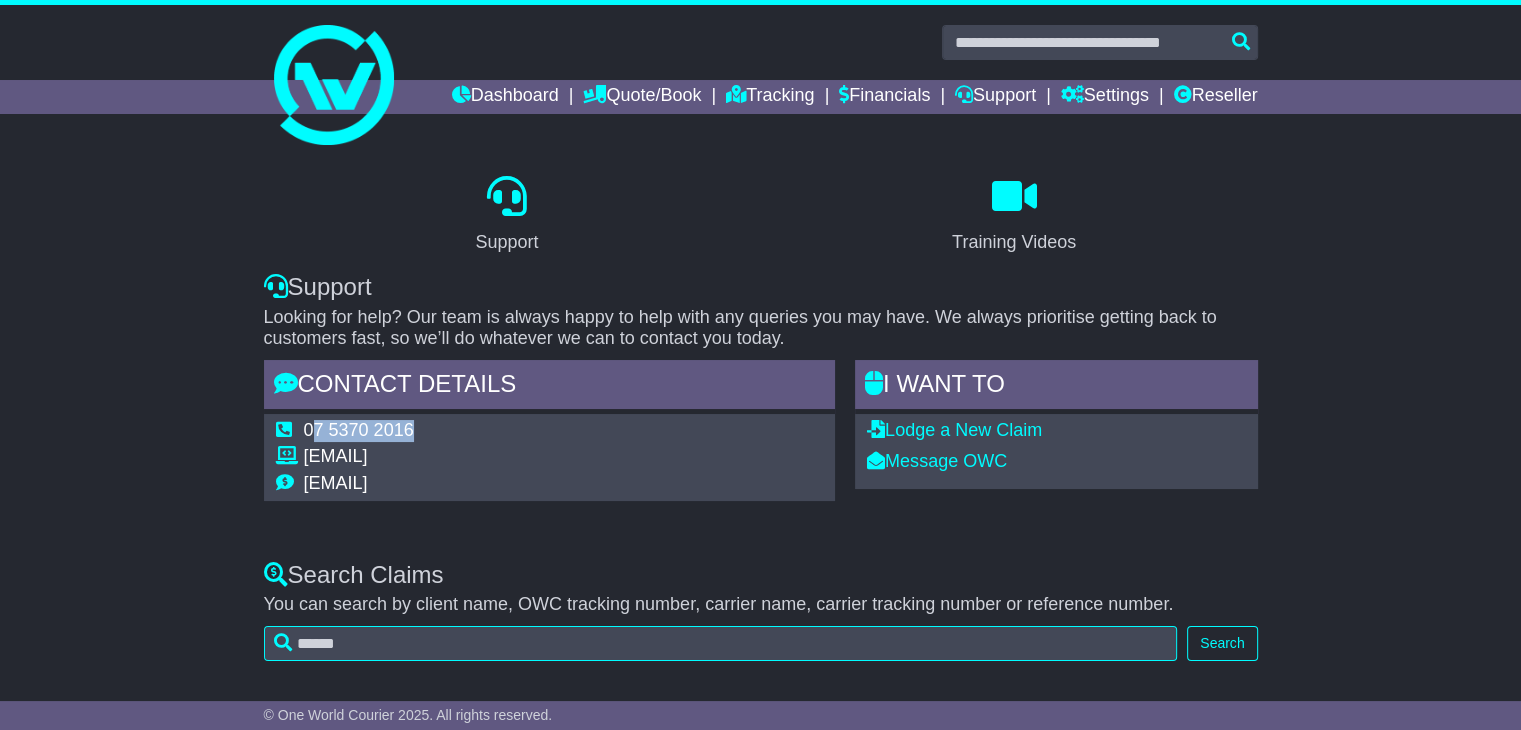drag, startPoint x: 424, startPoint y: 429, endPoint x: 312, endPoint y: 427, distance: 112.01785 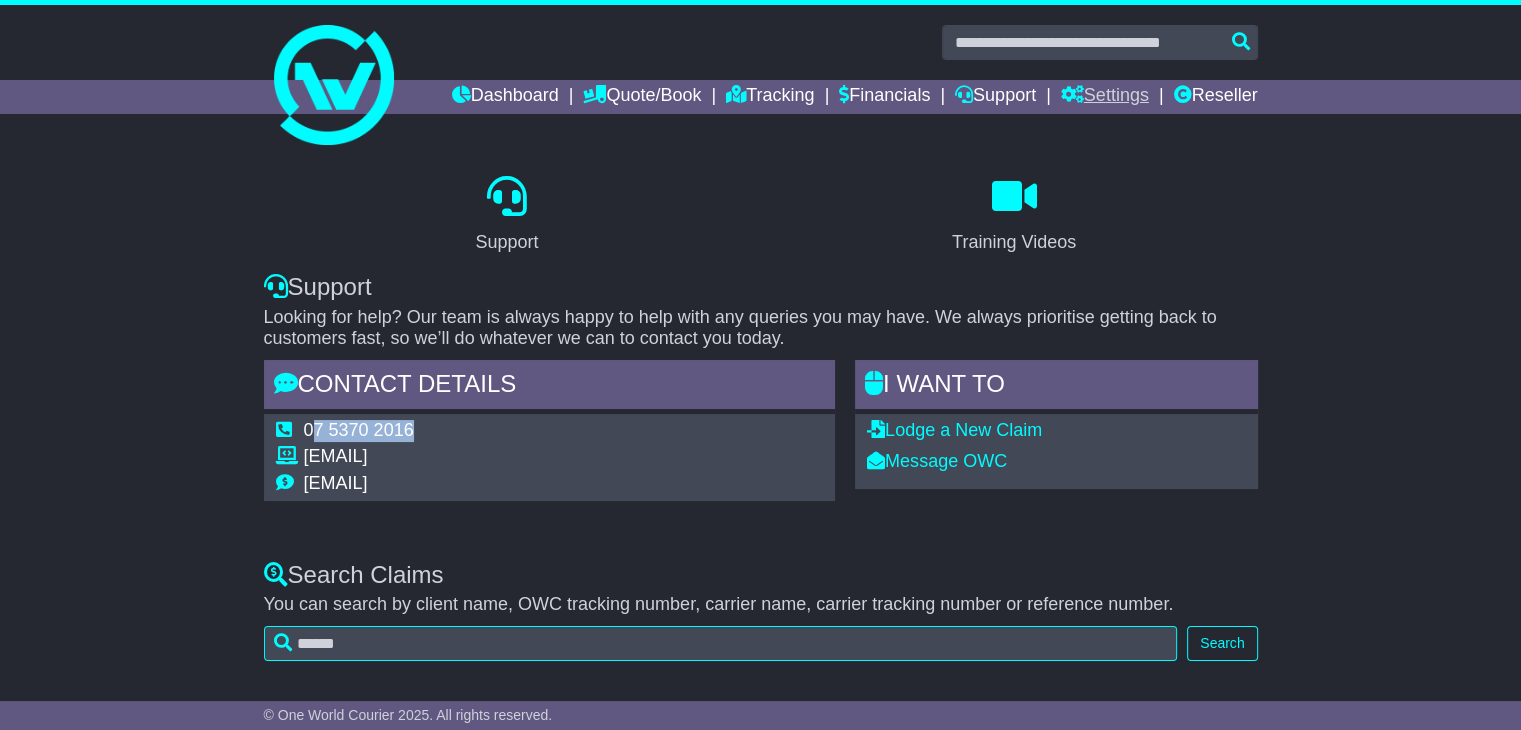click on "Settings" at bounding box center (1105, 97) 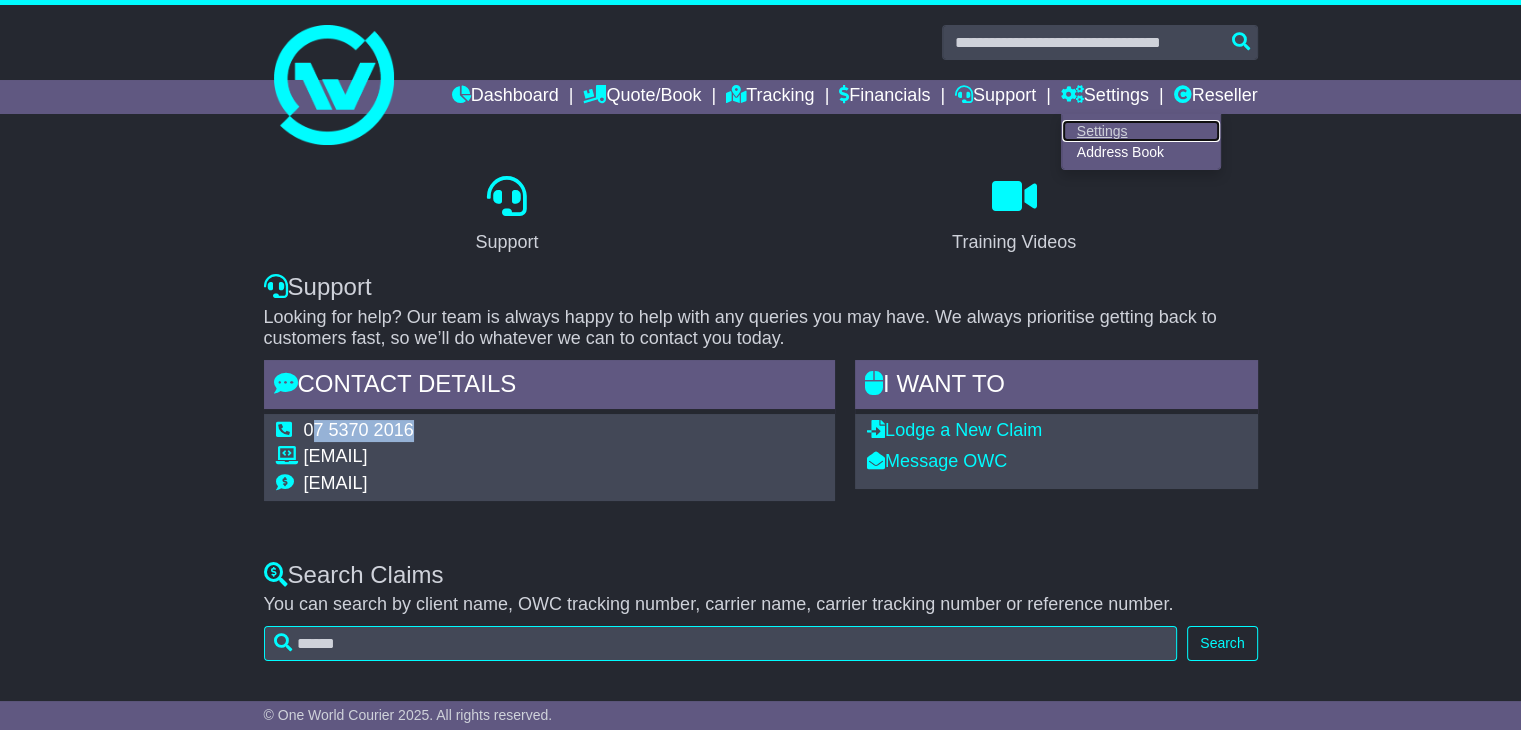 click on "Settings" at bounding box center [1141, 131] 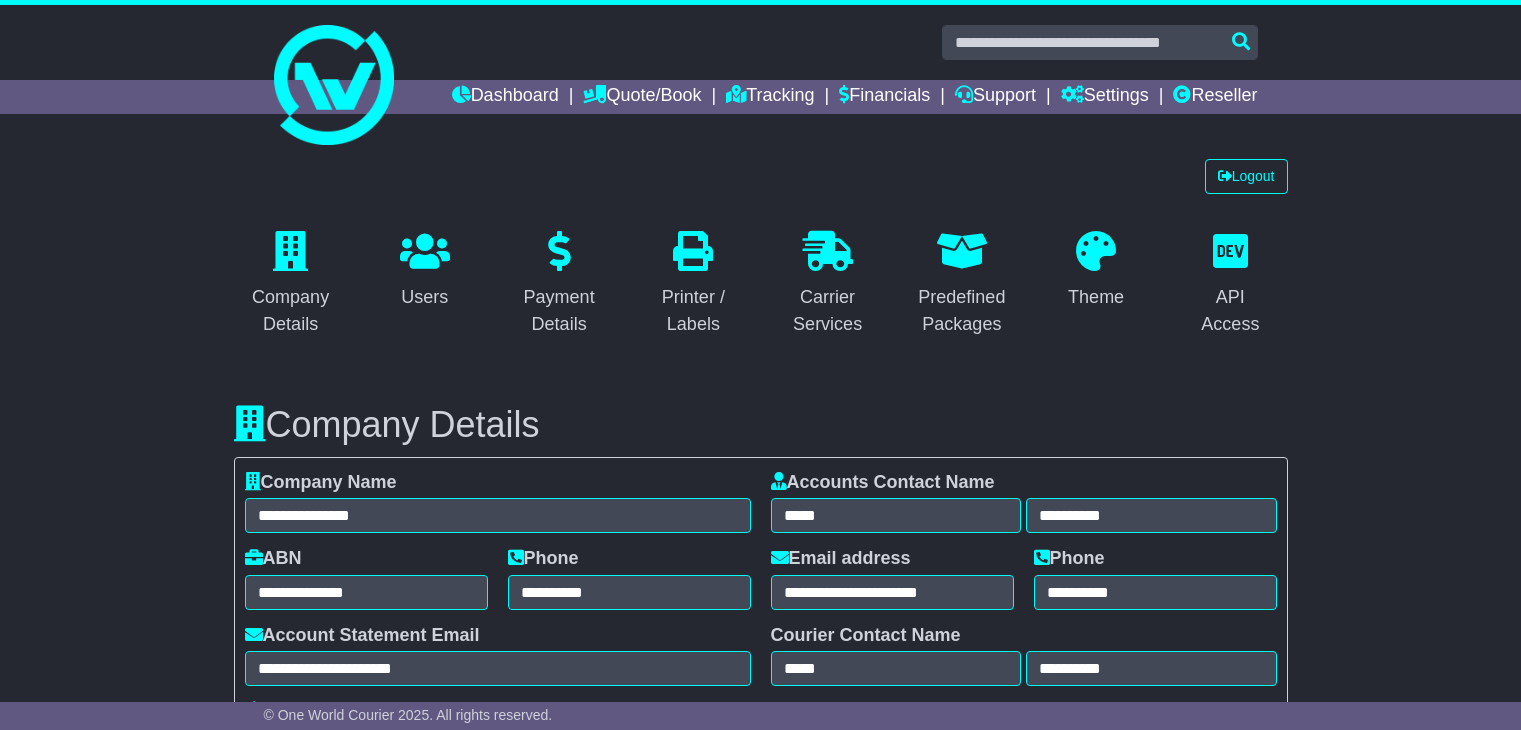 select on "**********" 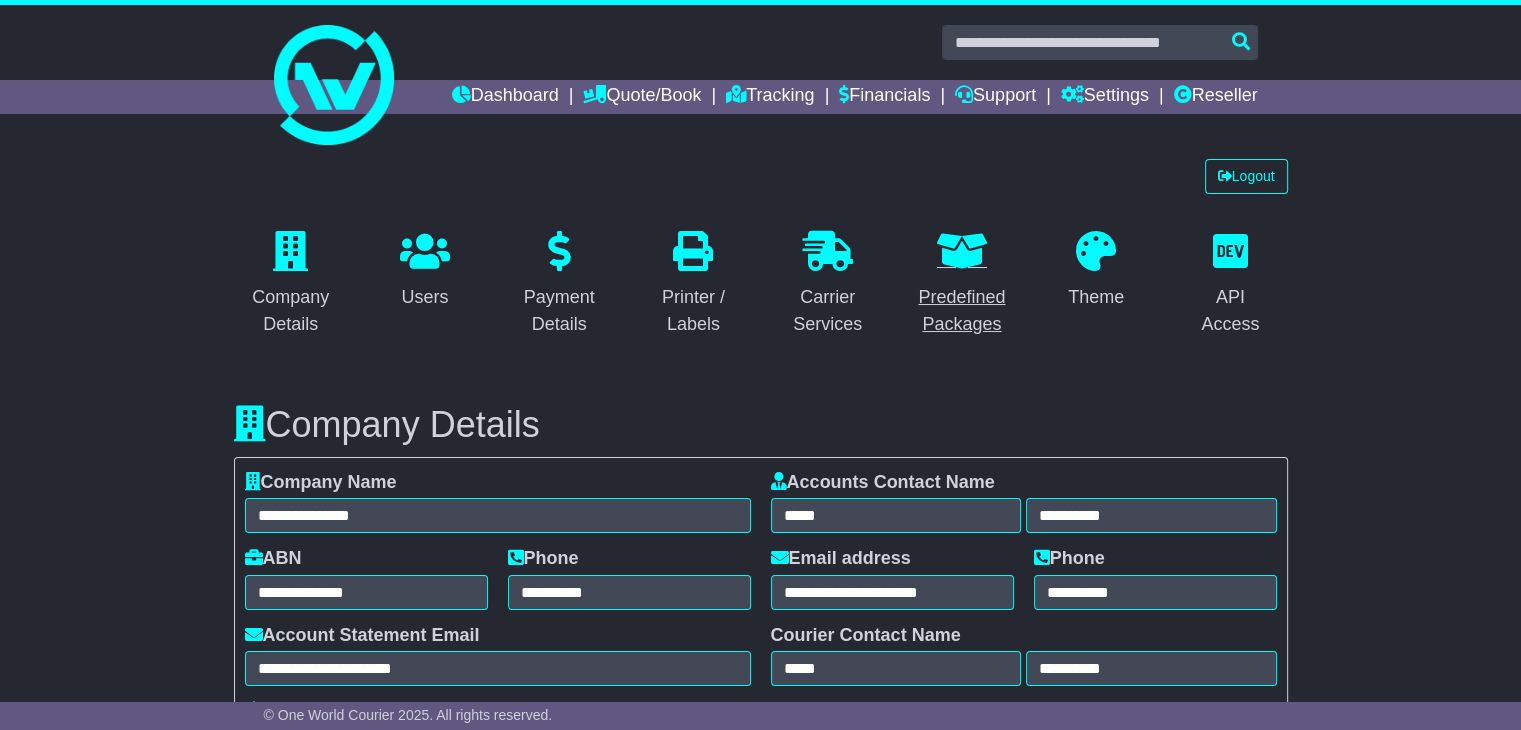 scroll, scrollTop: 0, scrollLeft: 0, axis: both 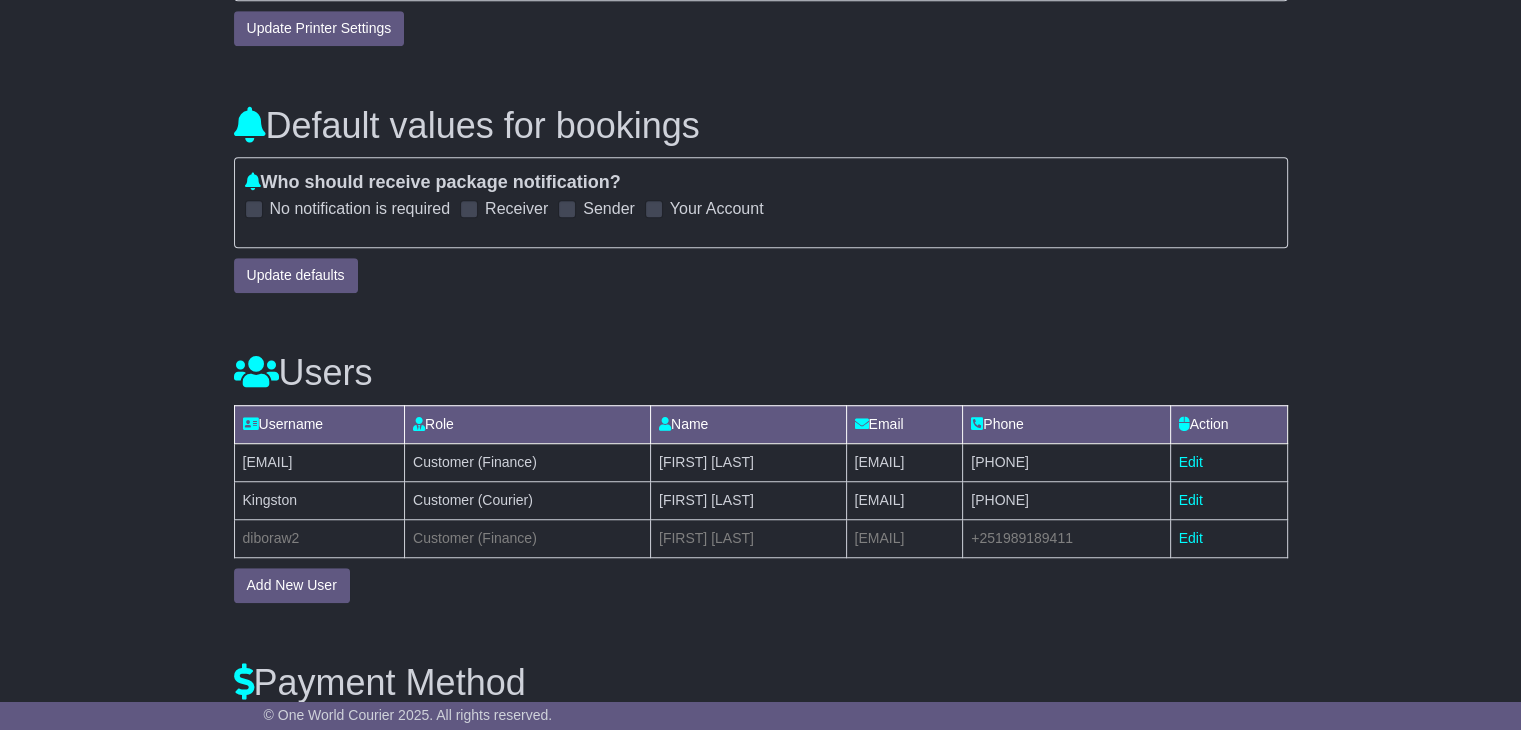 click on "Customer (Finance)" at bounding box center (528, 538) 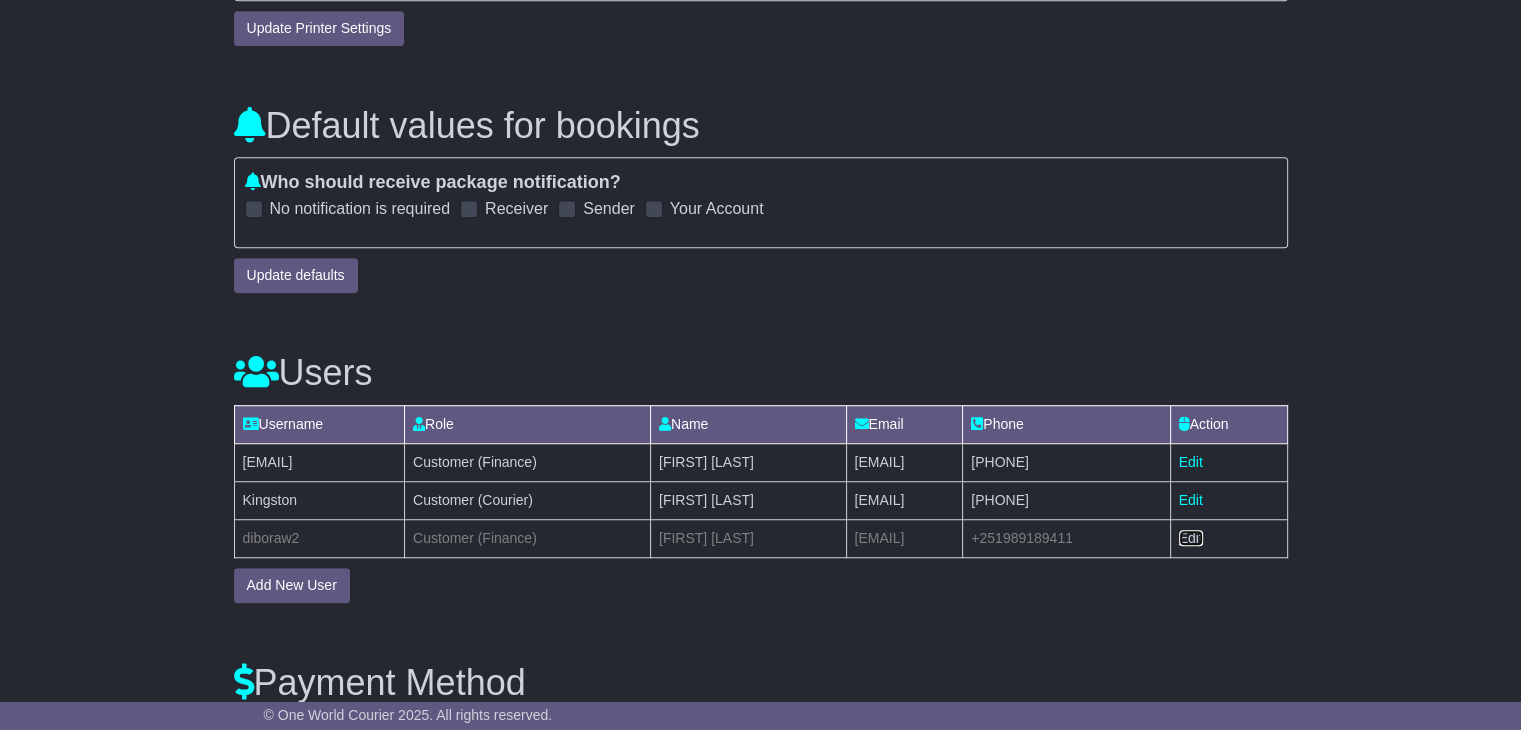 click on "Edit" at bounding box center [1191, 538] 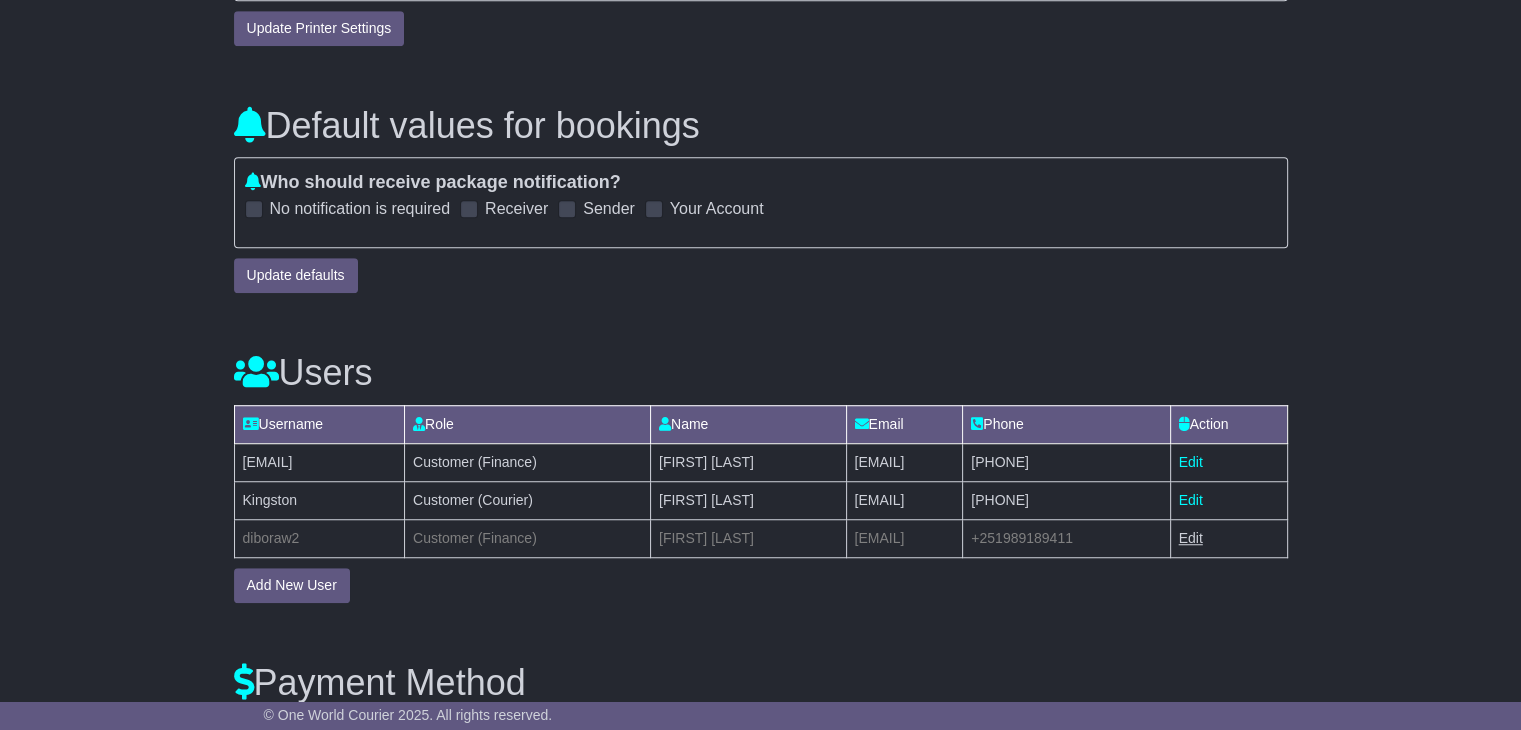 select on "**" 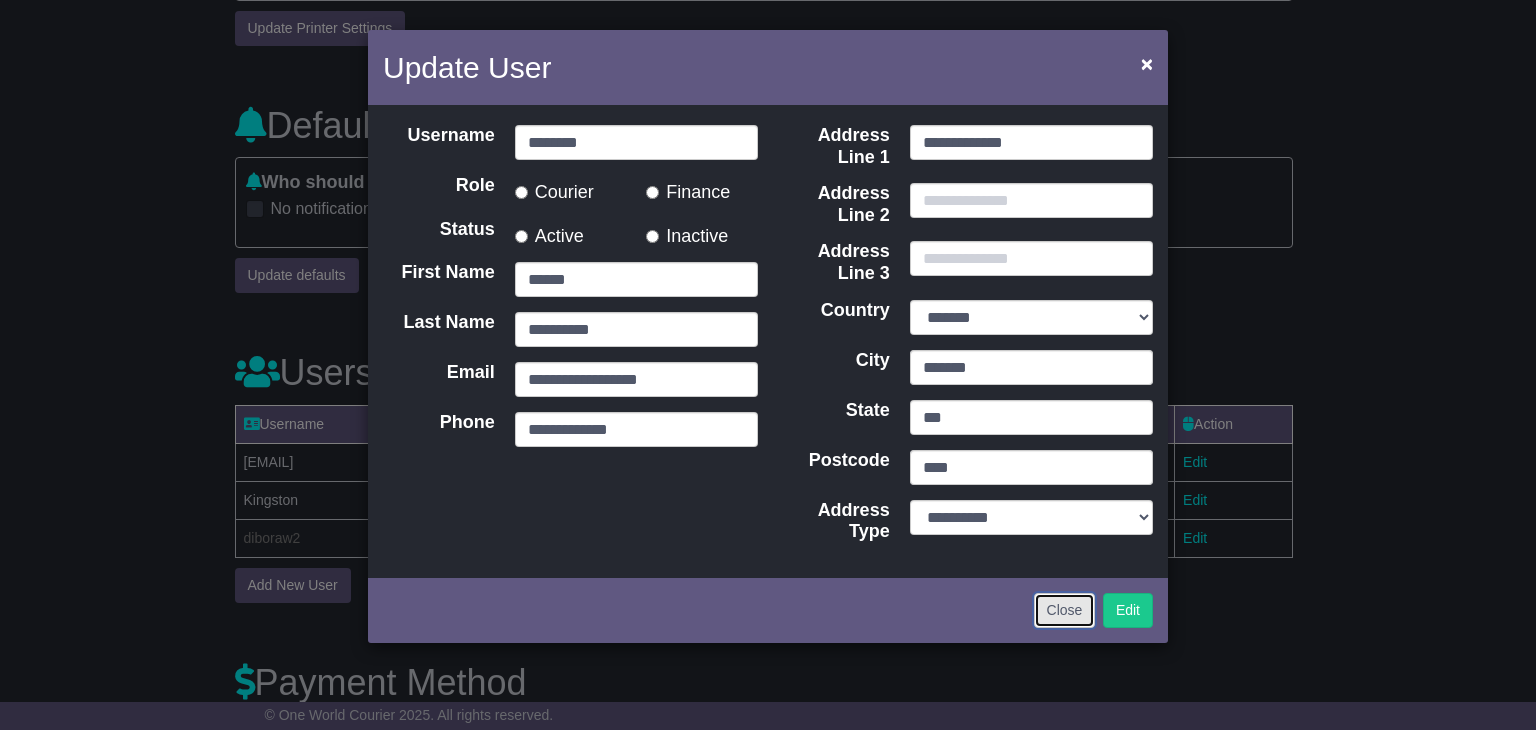 click on "Close" at bounding box center [1065, 610] 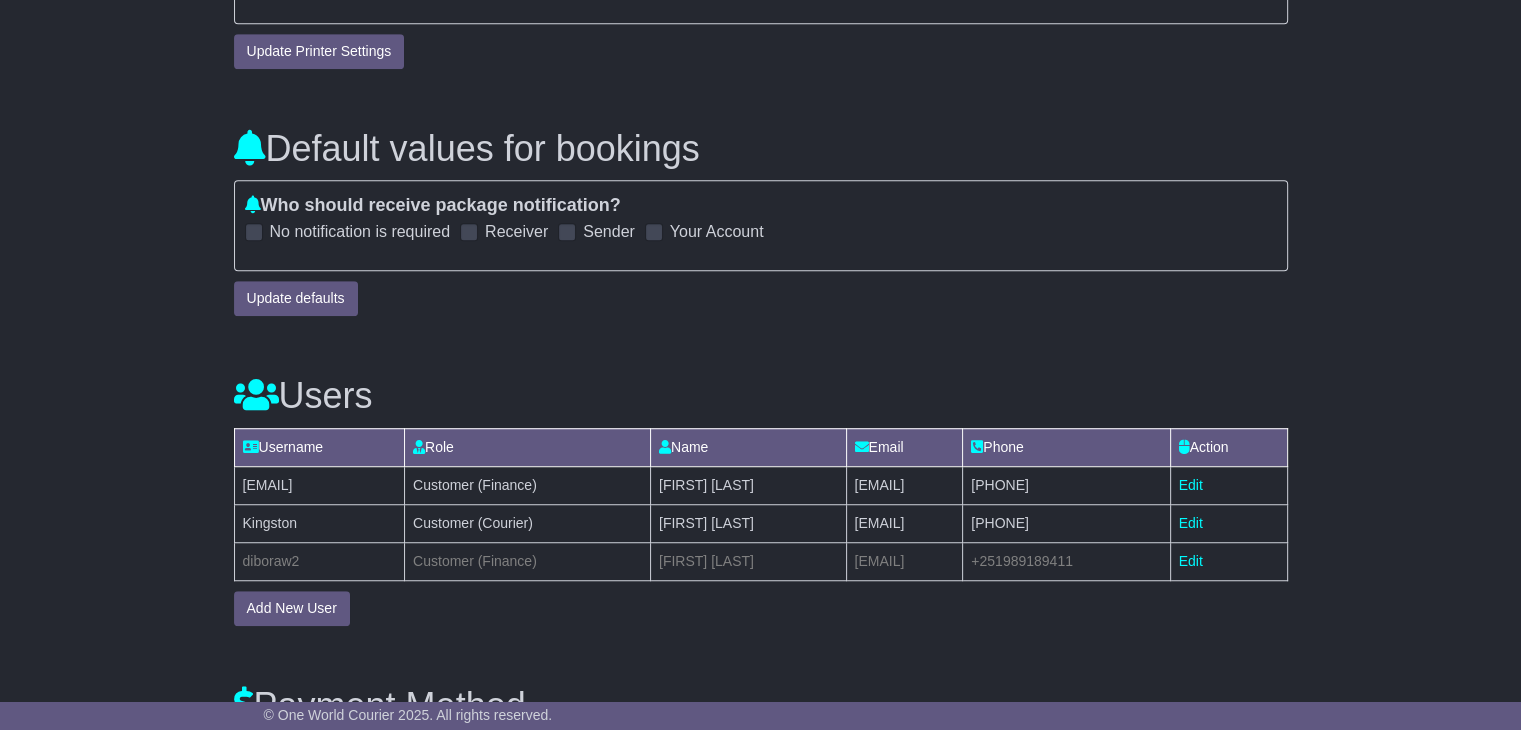 scroll, scrollTop: 1338, scrollLeft: 0, axis: vertical 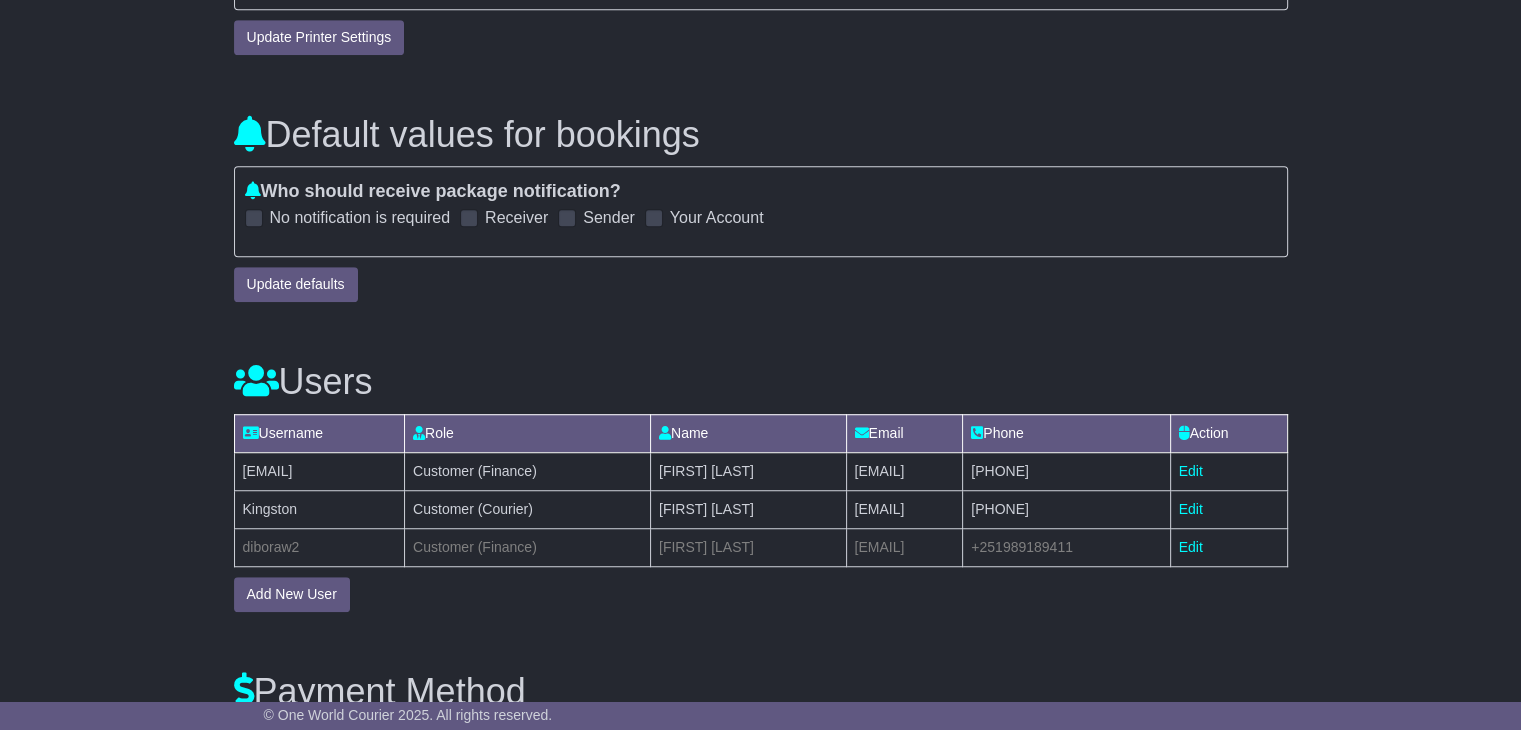 click on "diboraw2" at bounding box center (319, 547) 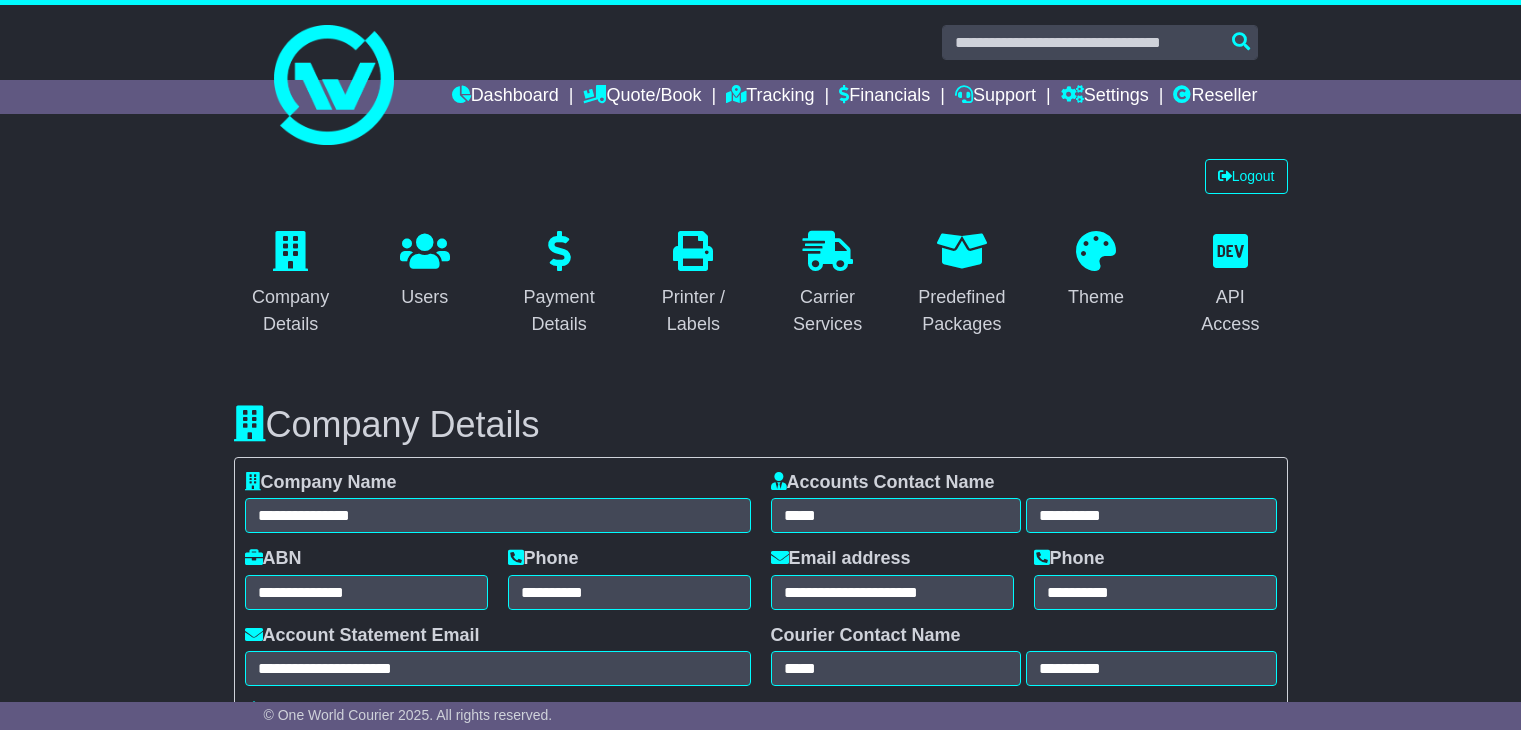 select on "**********" 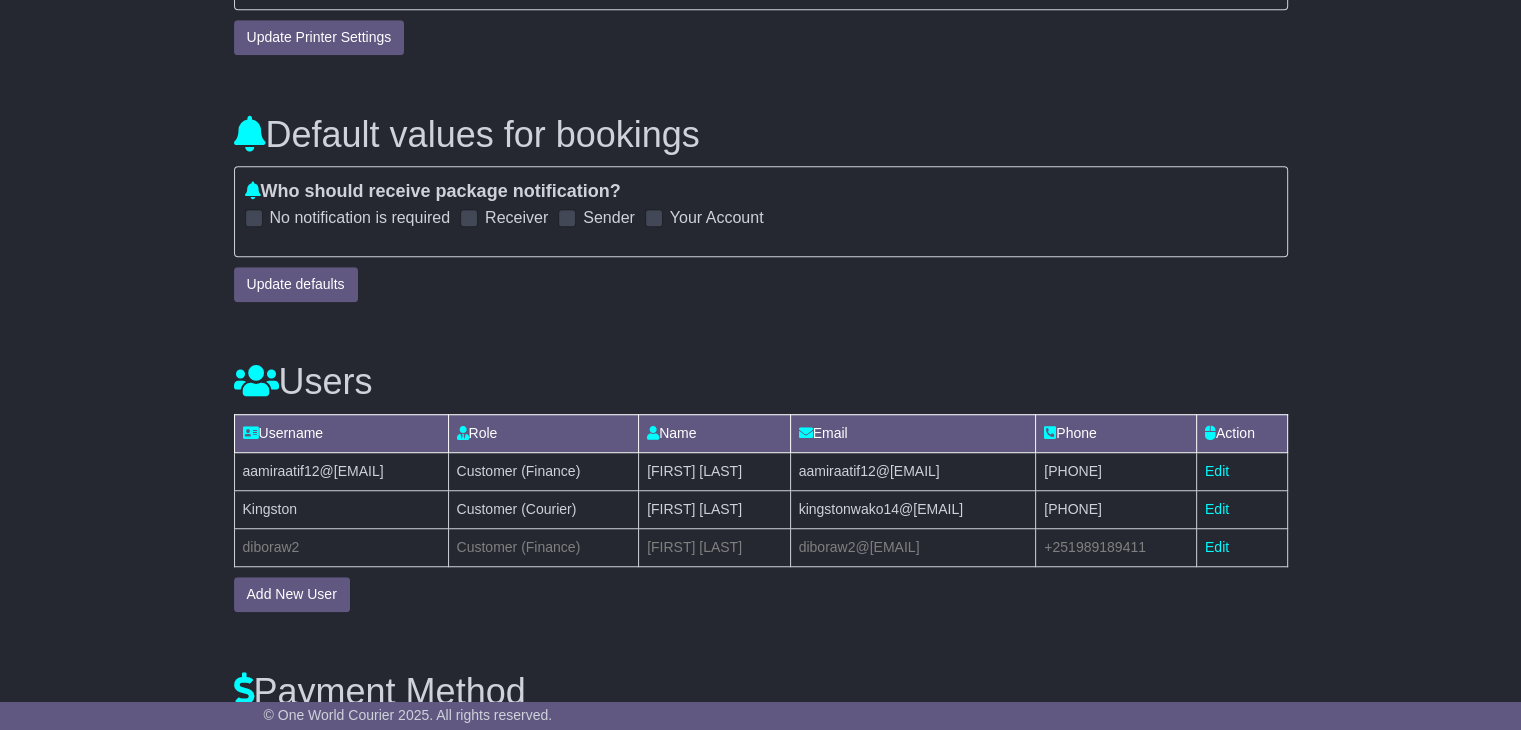 scroll, scrollTop: 1338, scrollLeft: 0, axis: vertical 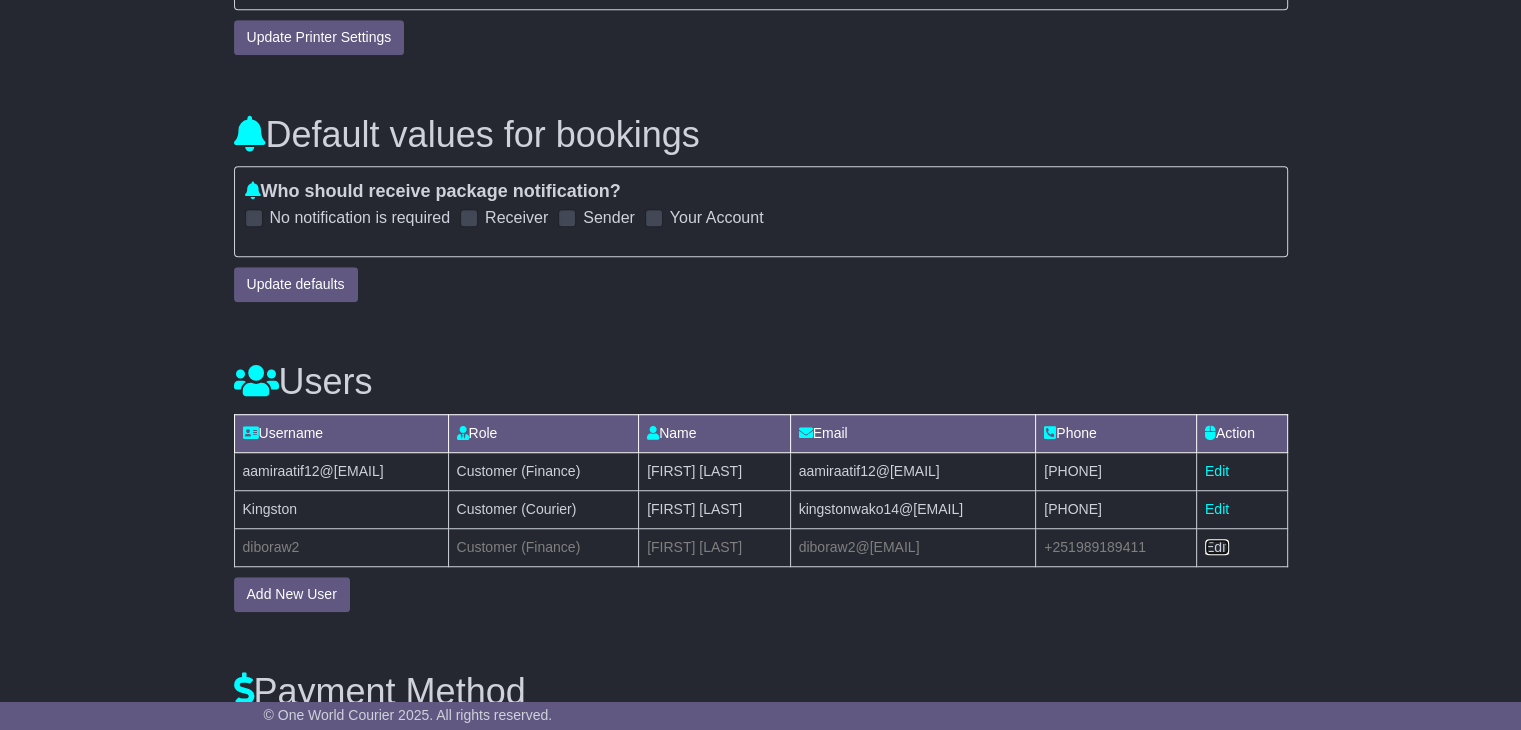click on "Edit" at bounding box center (1217, 547) 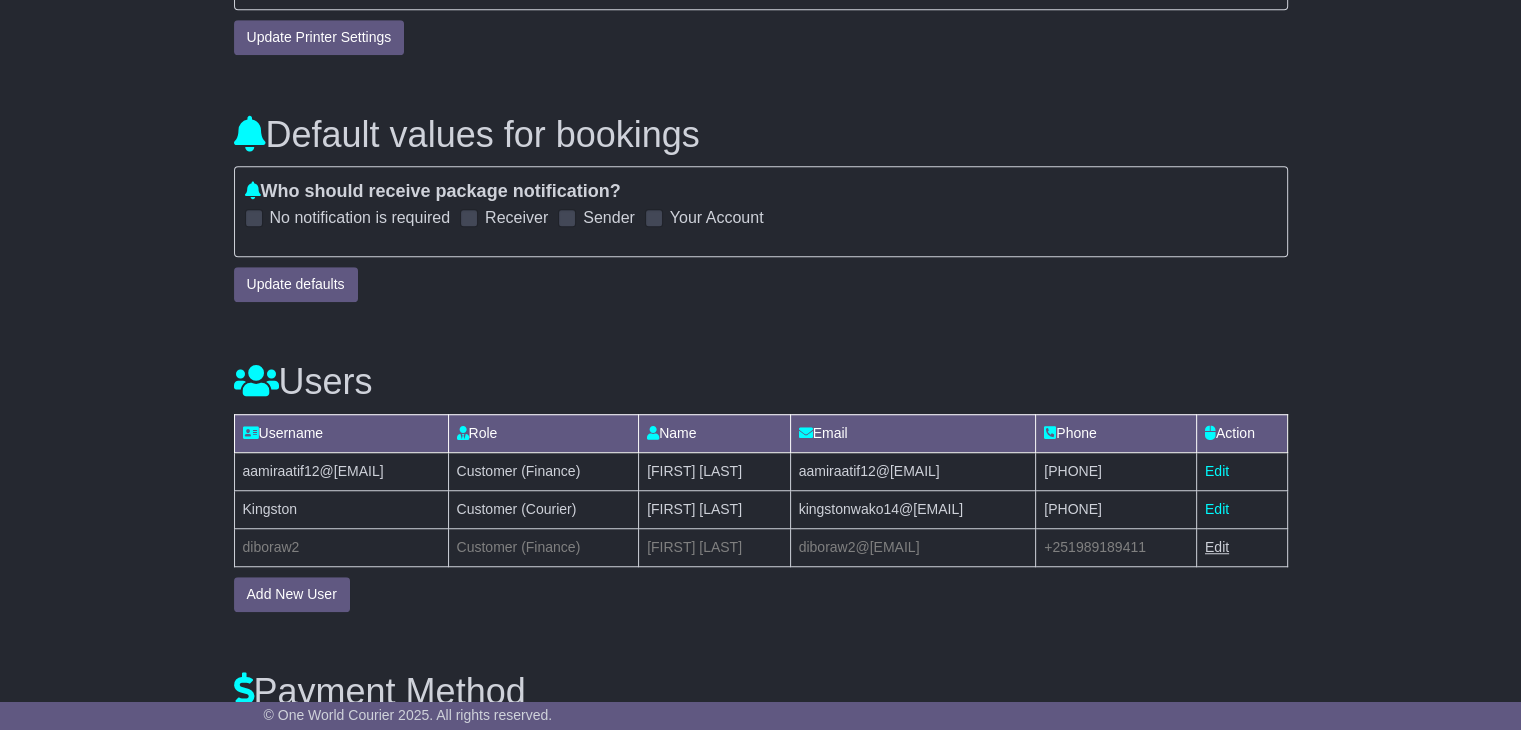 select on "**" 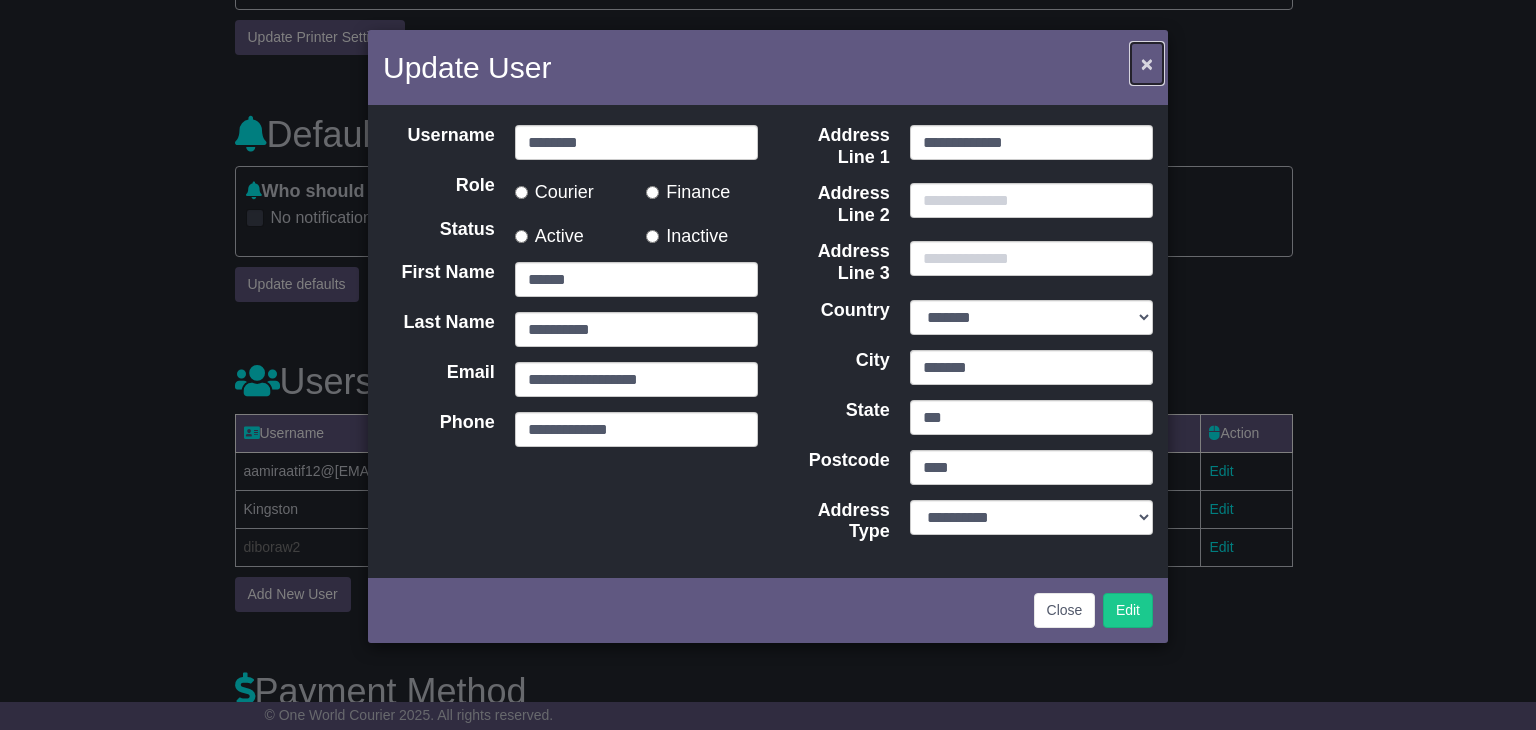 click on "×" at bounding box center (1147, 63) 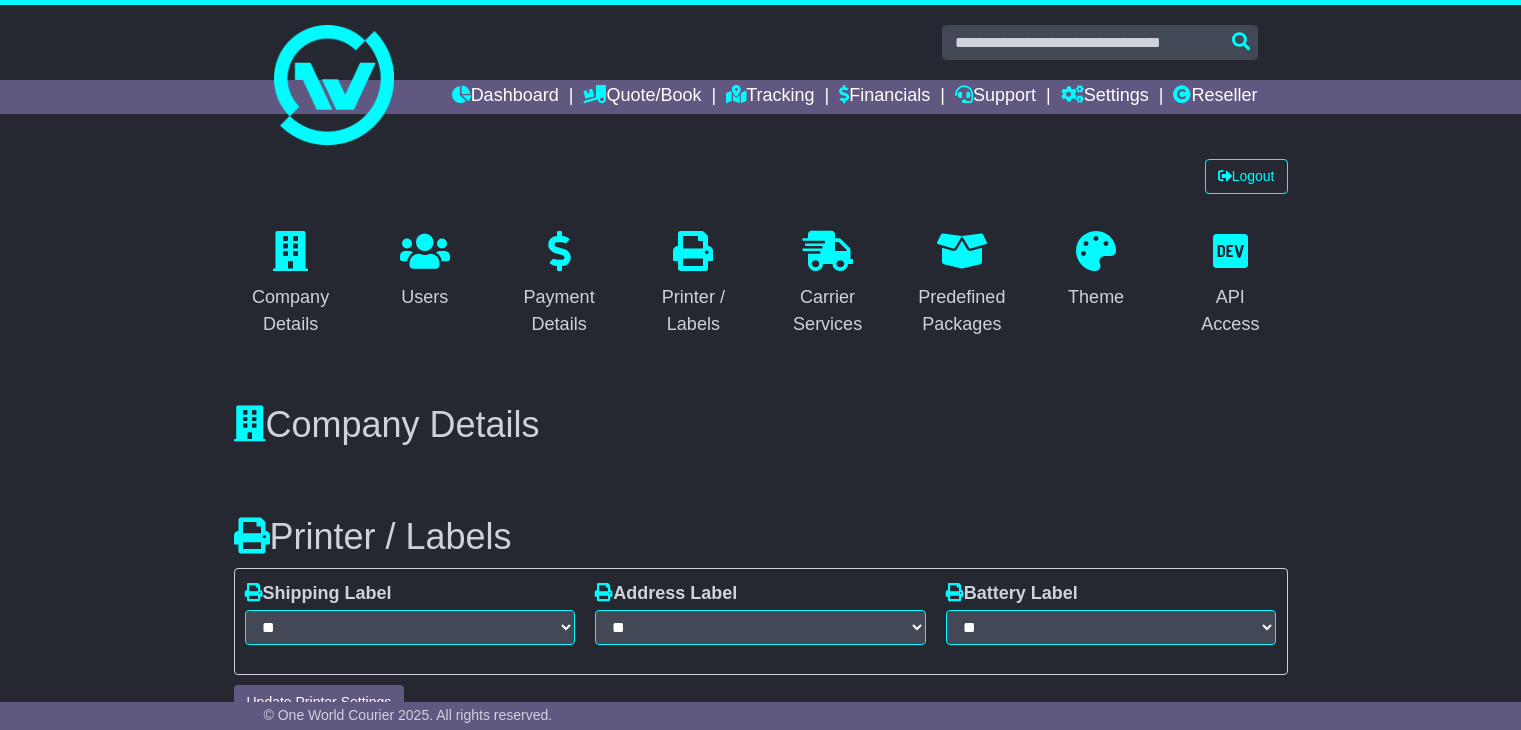select on "*" 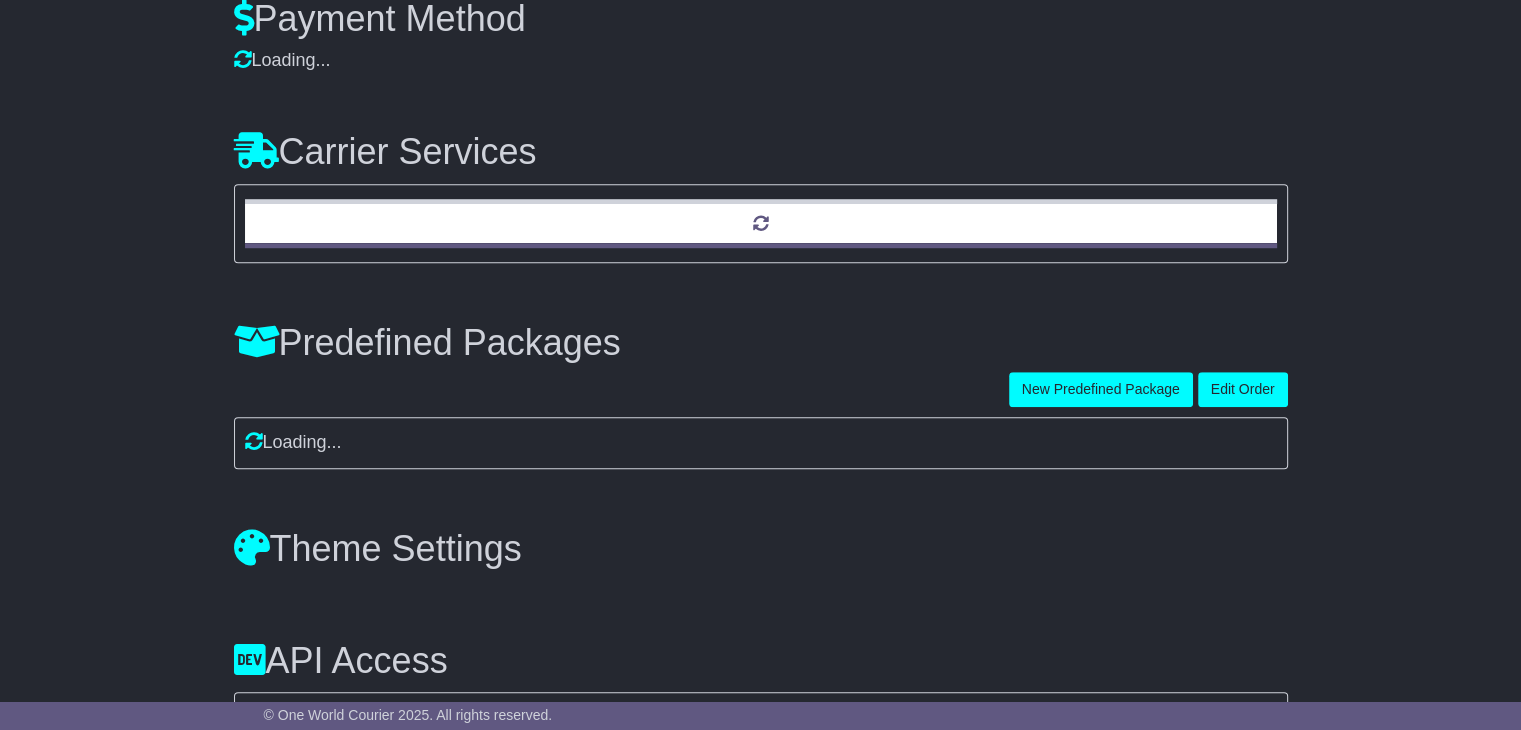 scroll, scrollTop: 0, scrollLeft: 0, axis: both 